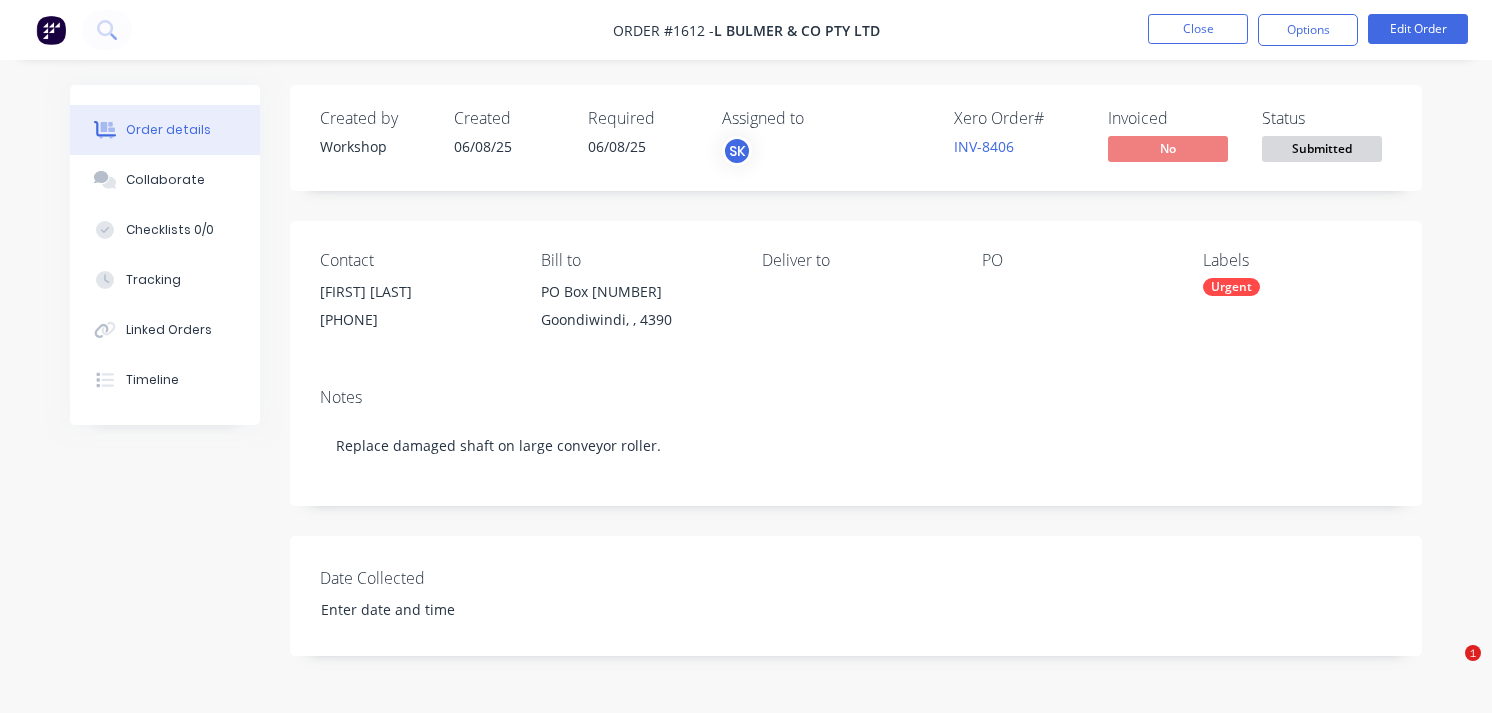scroll, scrollTop: 0, scrollLeft: 0, axis: both 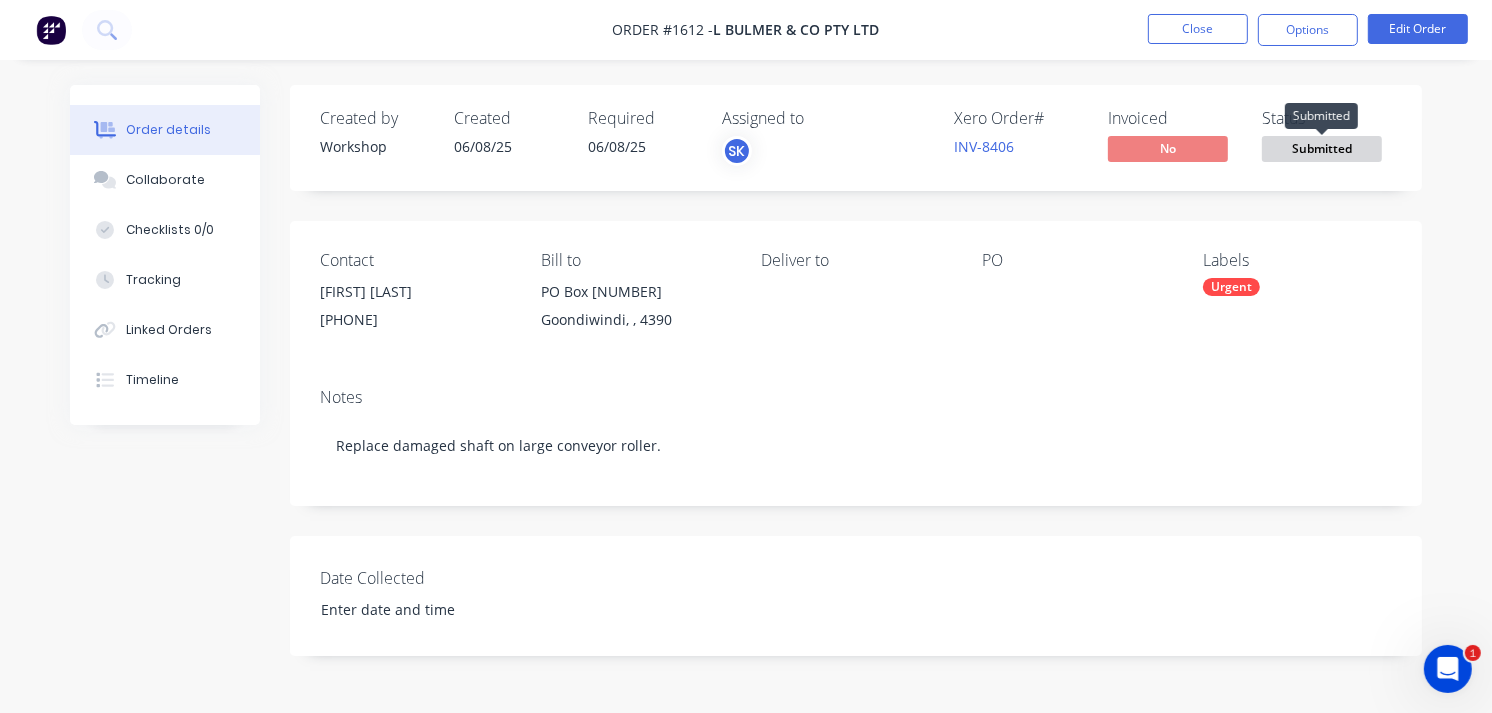 click on "Submitted" at bounding box center (1322, 148) 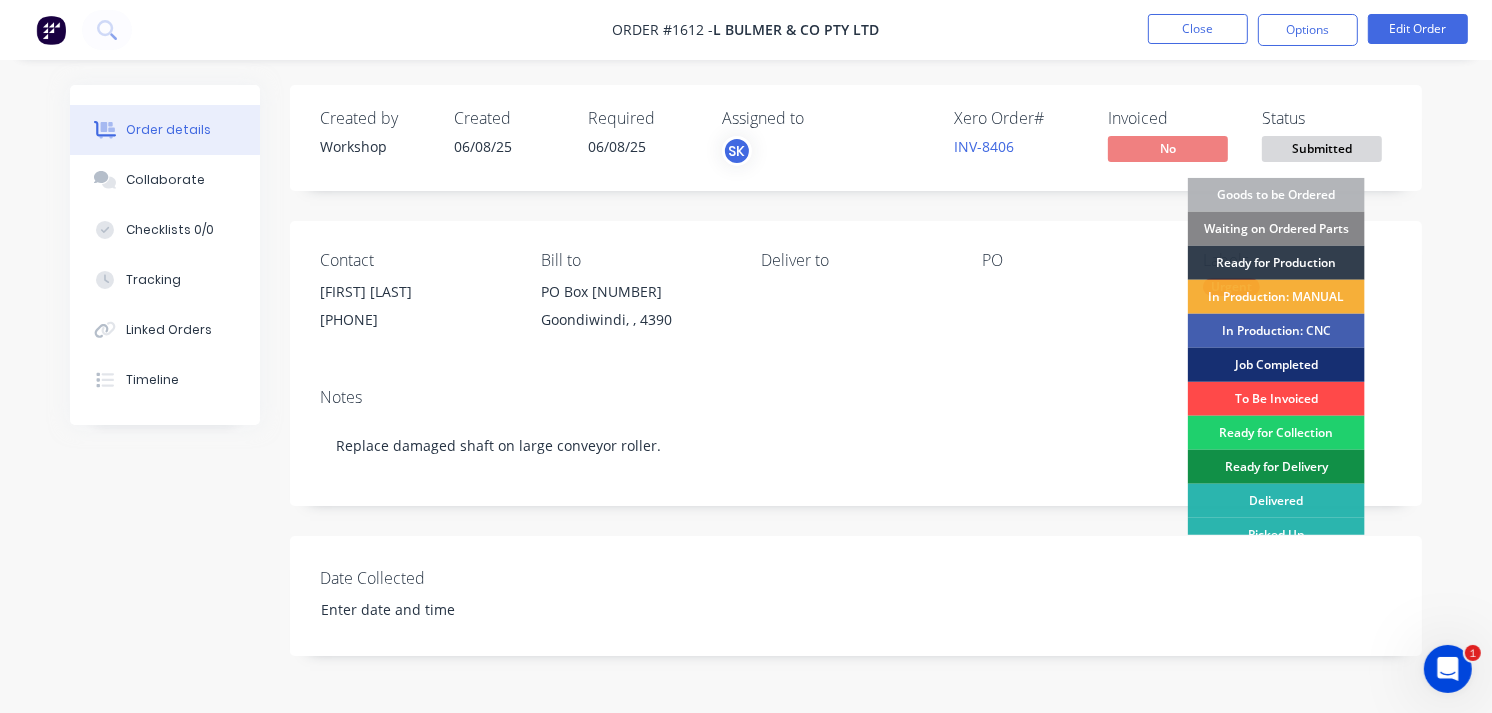 click on "To Be Invoiced" at bounding box center [1276, 399] 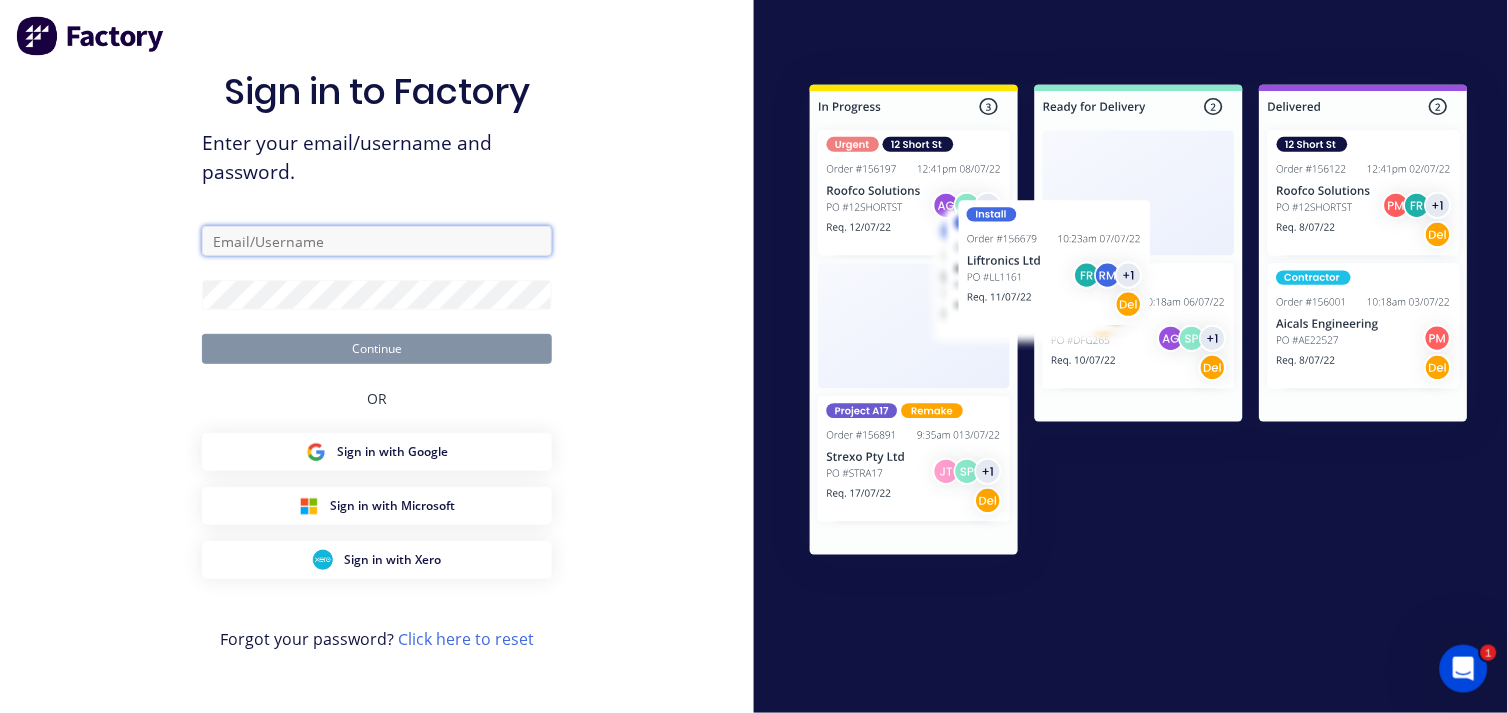 type on "[EMAIL]" 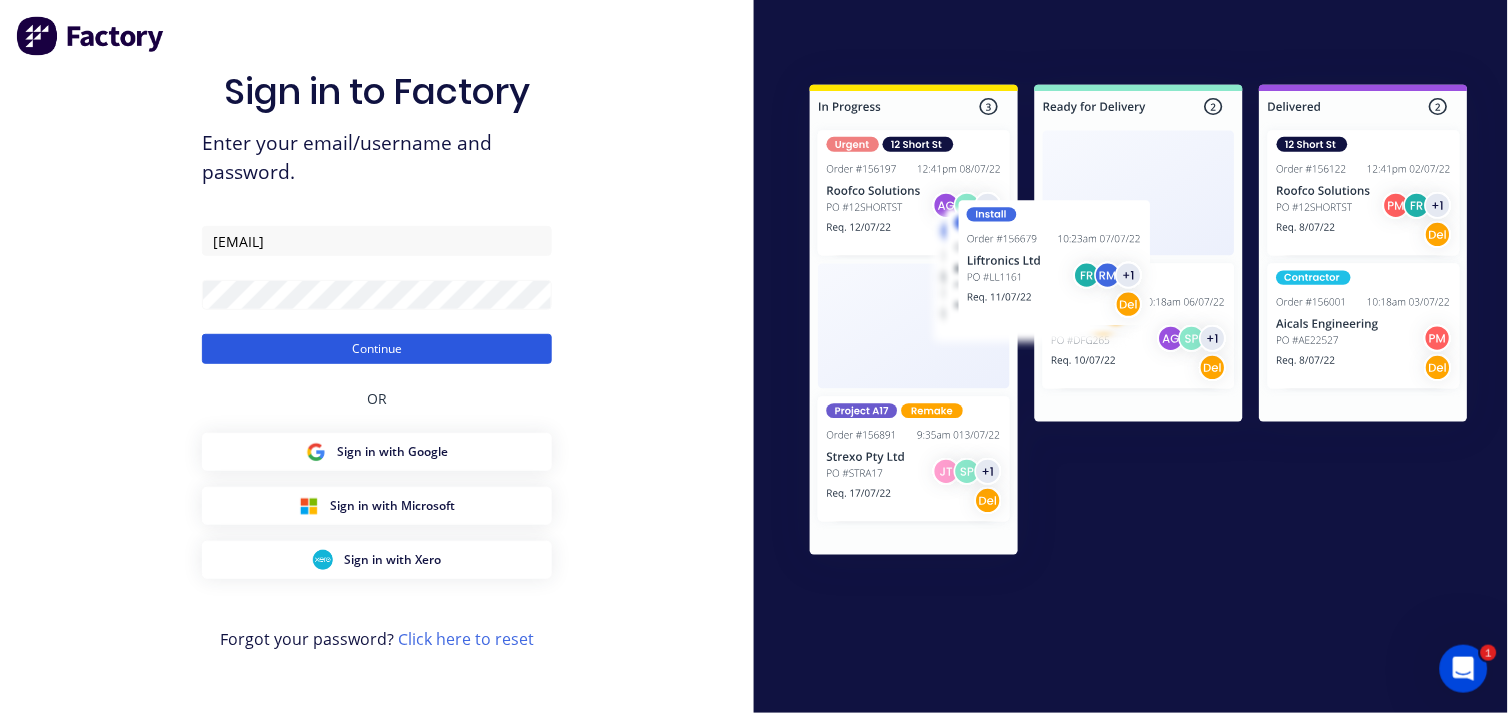 click on "Continue" at bounding box center [377, 349] 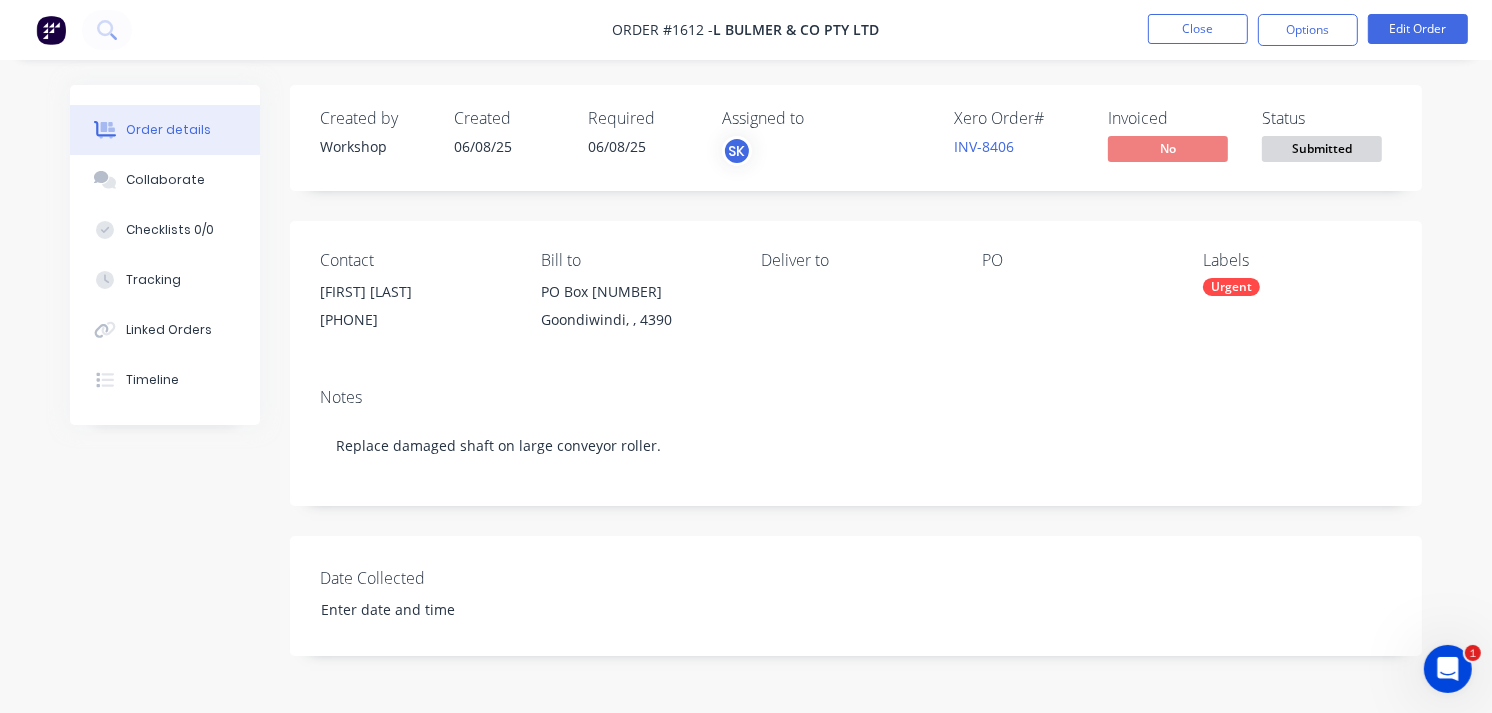 click on "Order details" at bounding box center [168, 130] 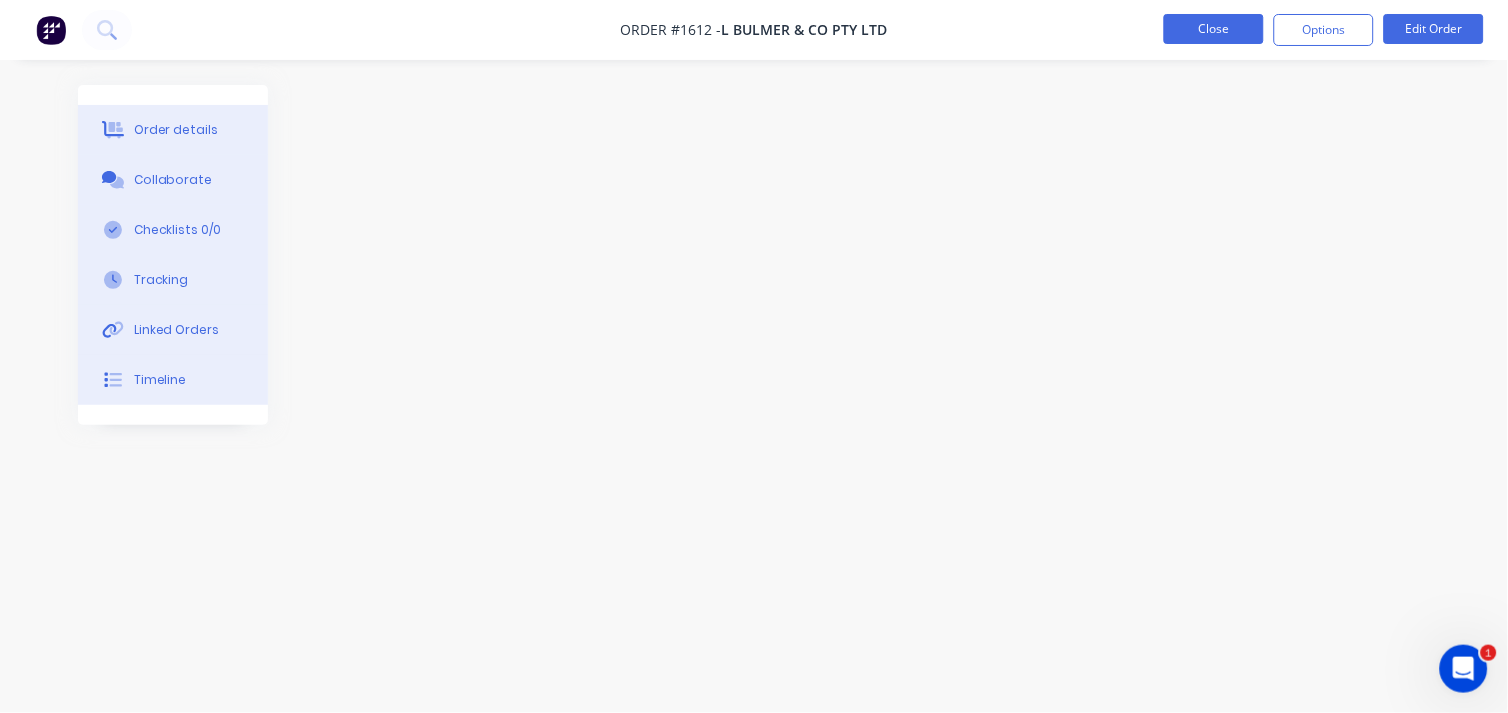 click on "Close" at bounding box center (1214, 29) 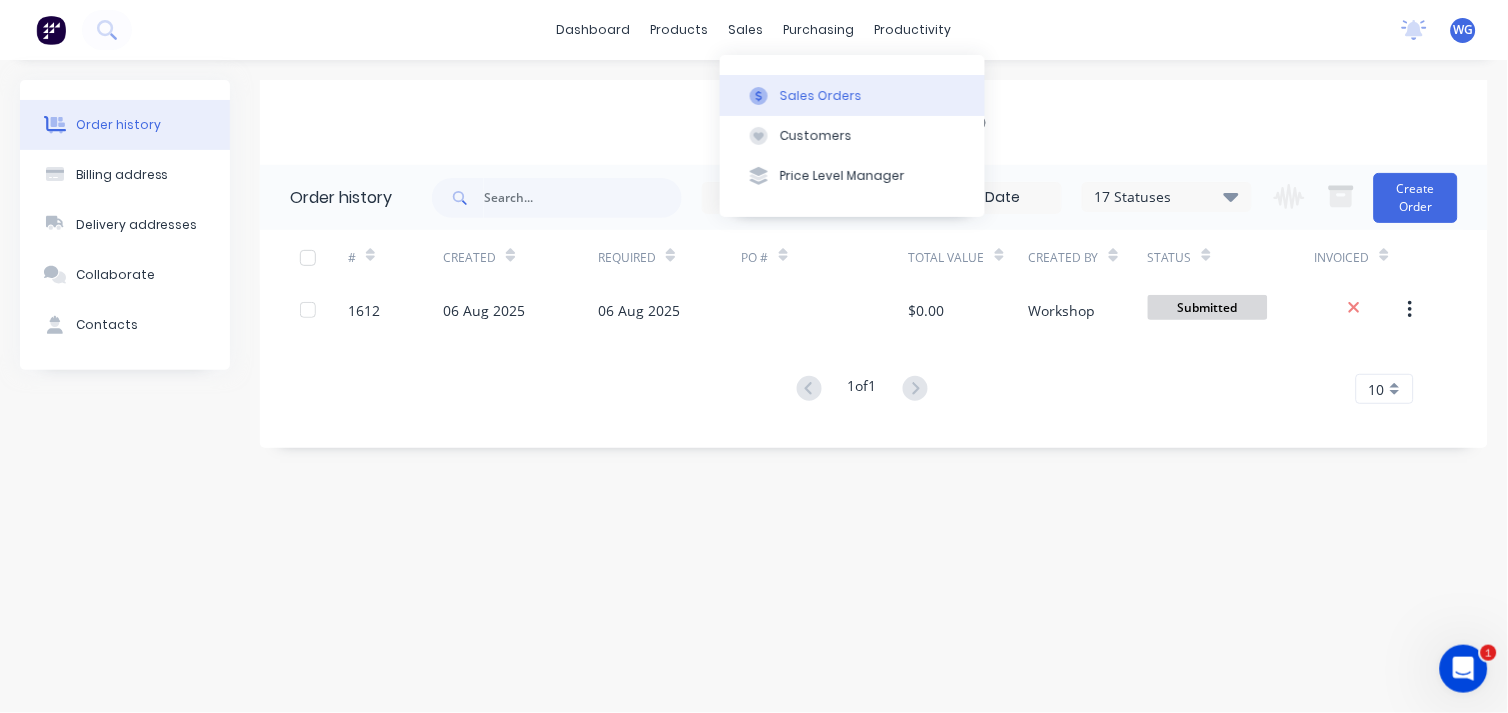 click 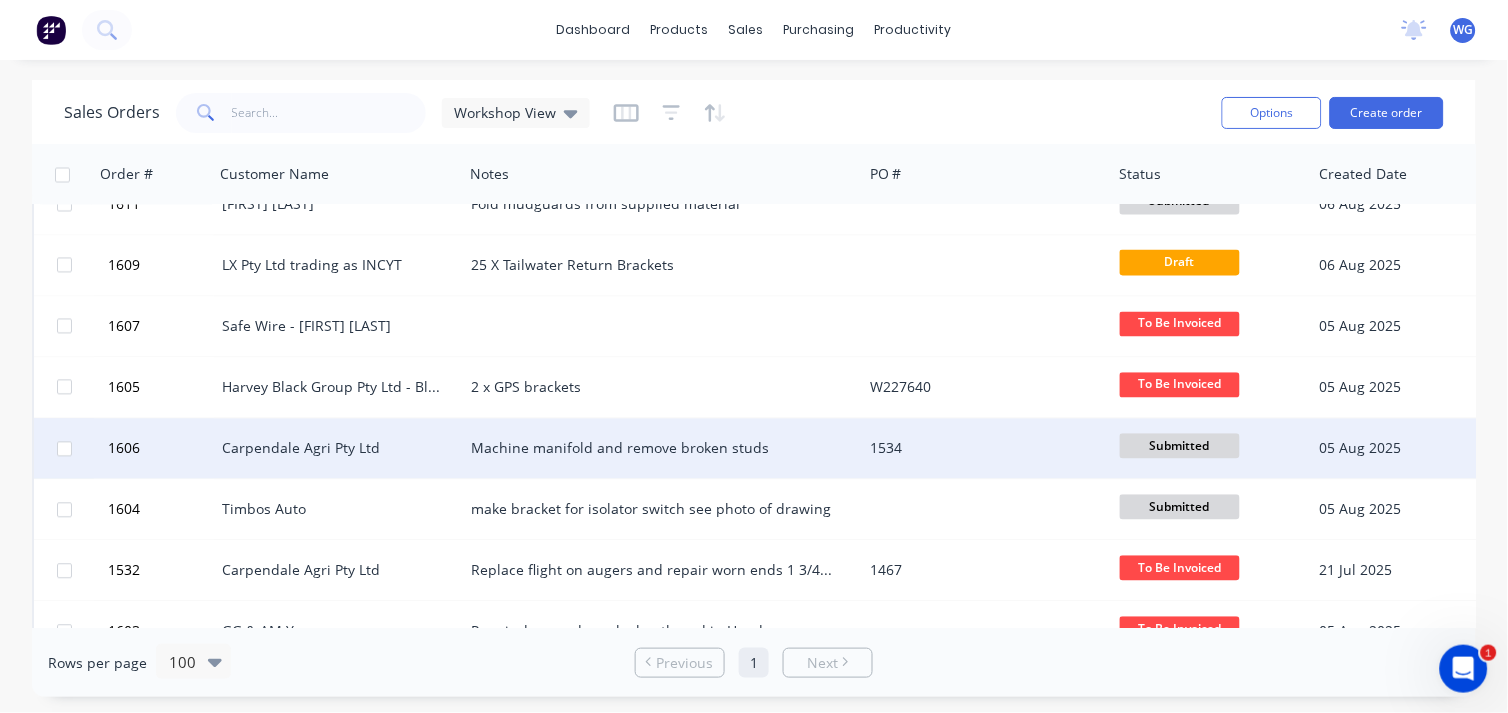 scroll, scrollTop: 0, scrollLeft: 0, axis: both 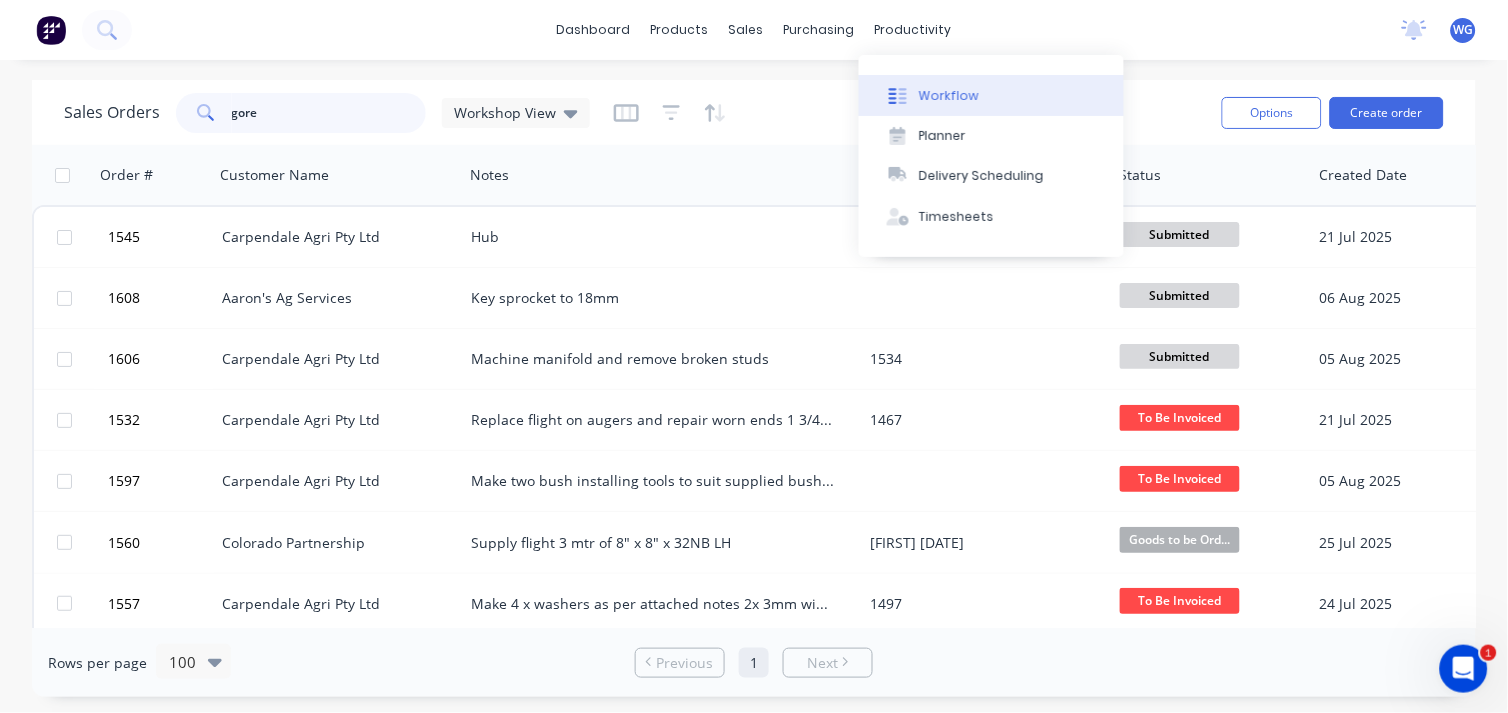 type on "gore" 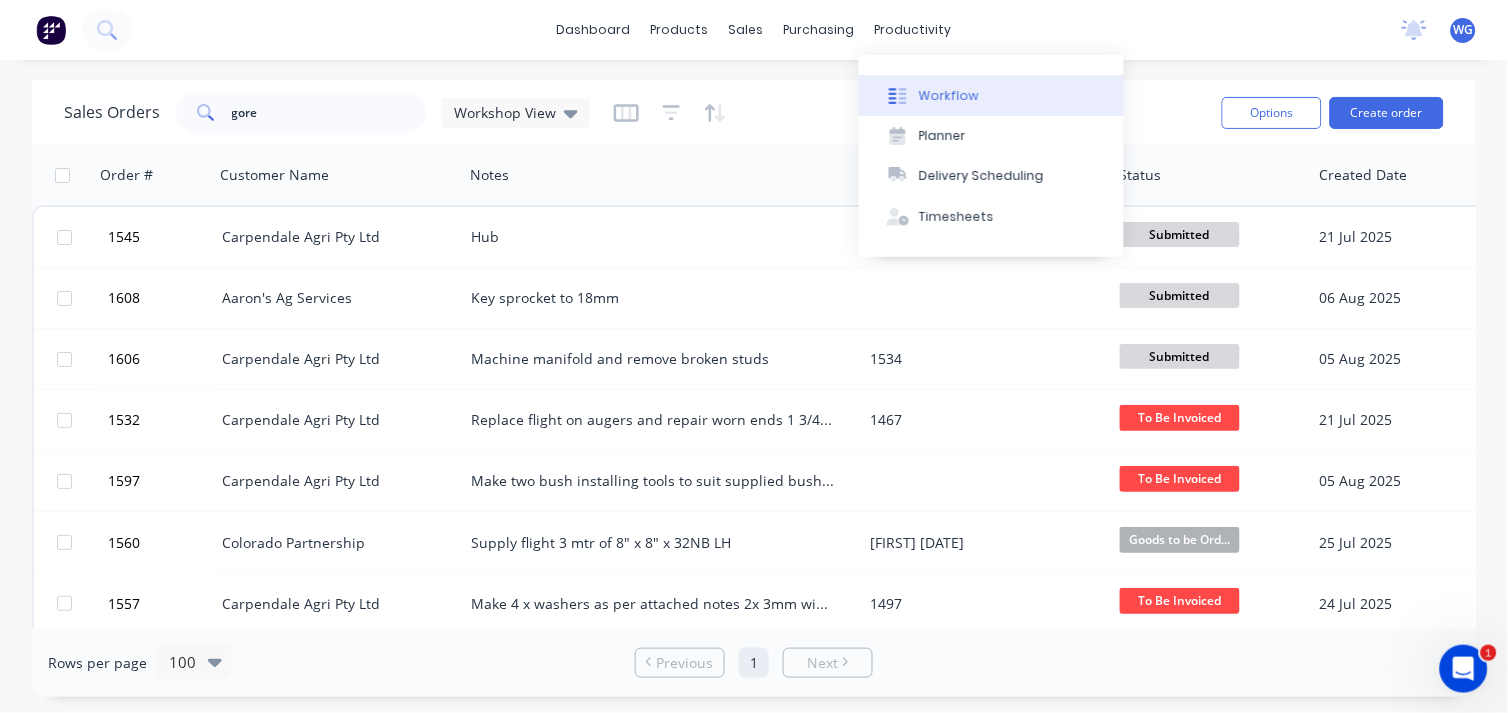 click 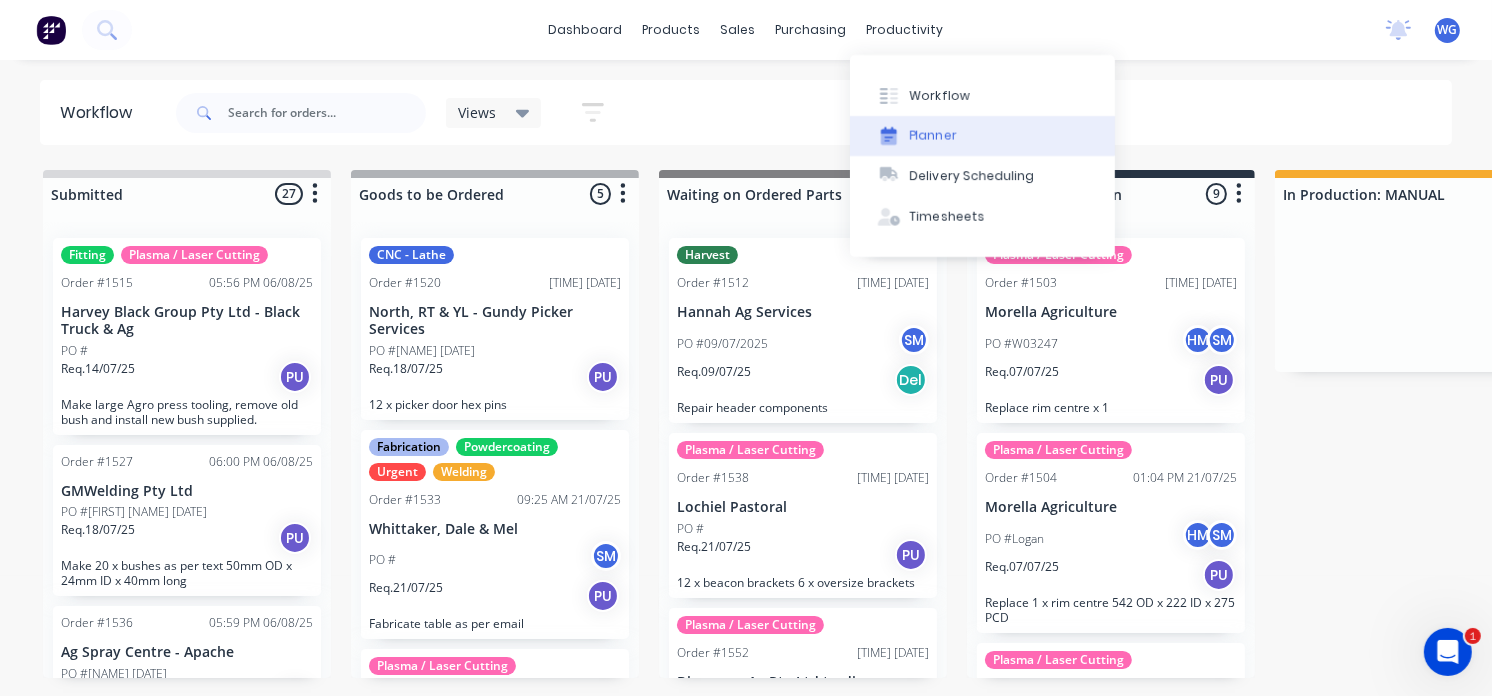 click on "Planner" at bounding box center (933, 136) 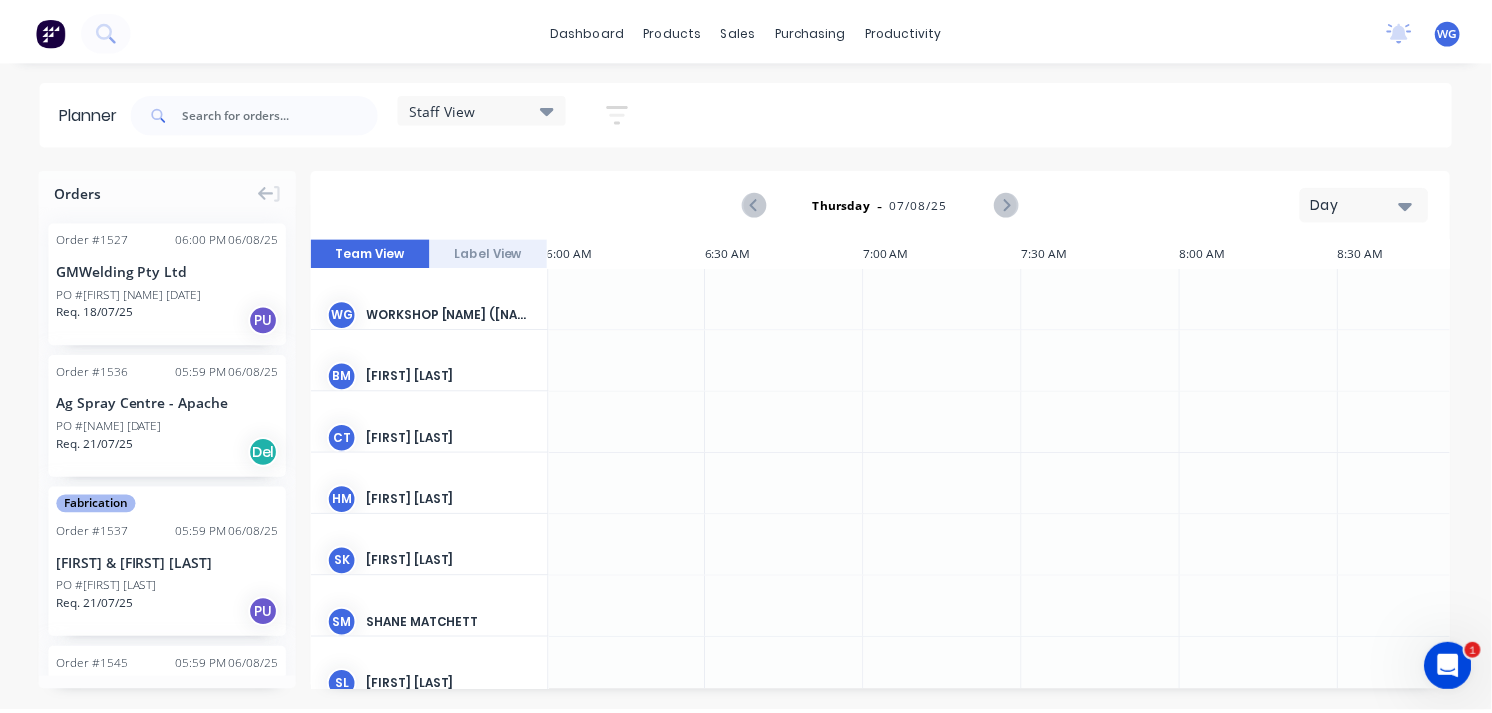 scroll, scrollTop: 111, scrollLeft: 1, axis: both 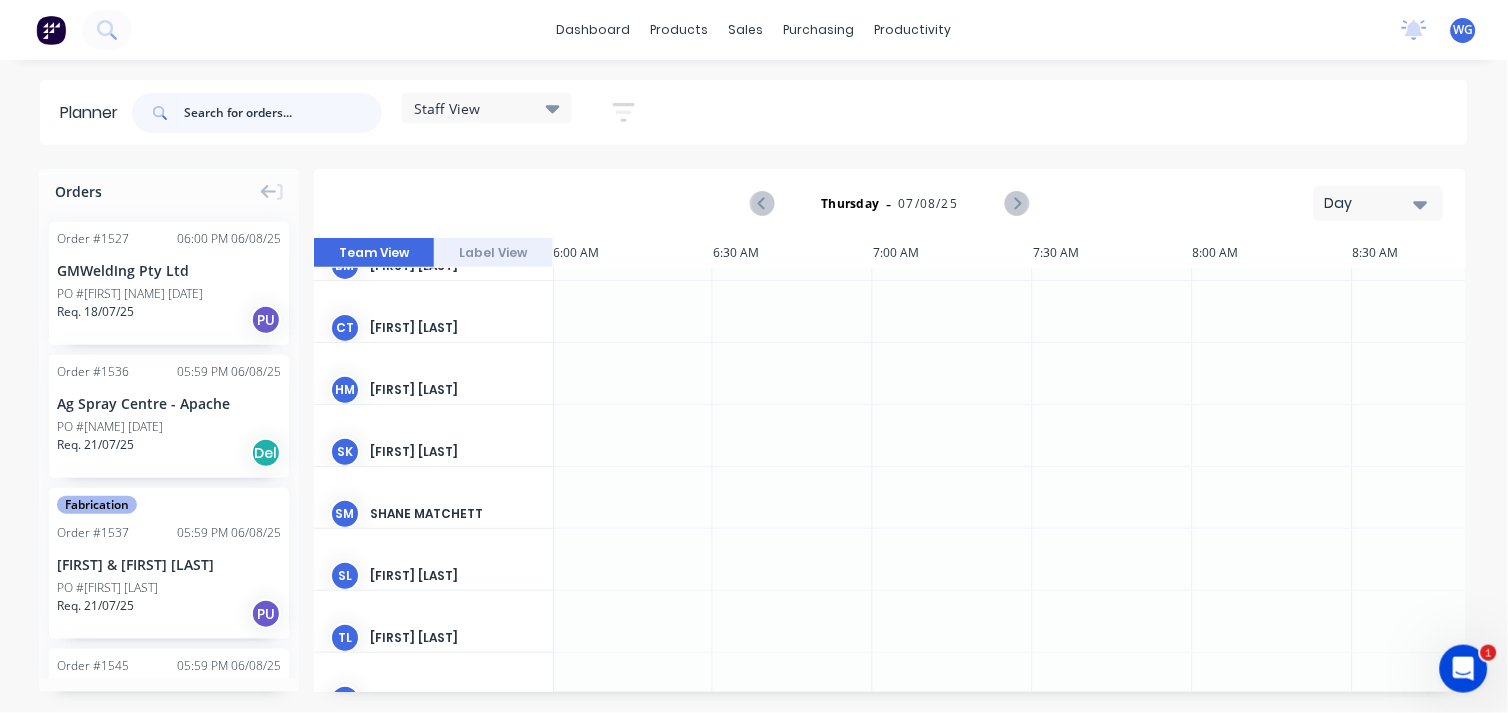 click at bounding box center [283, 113] 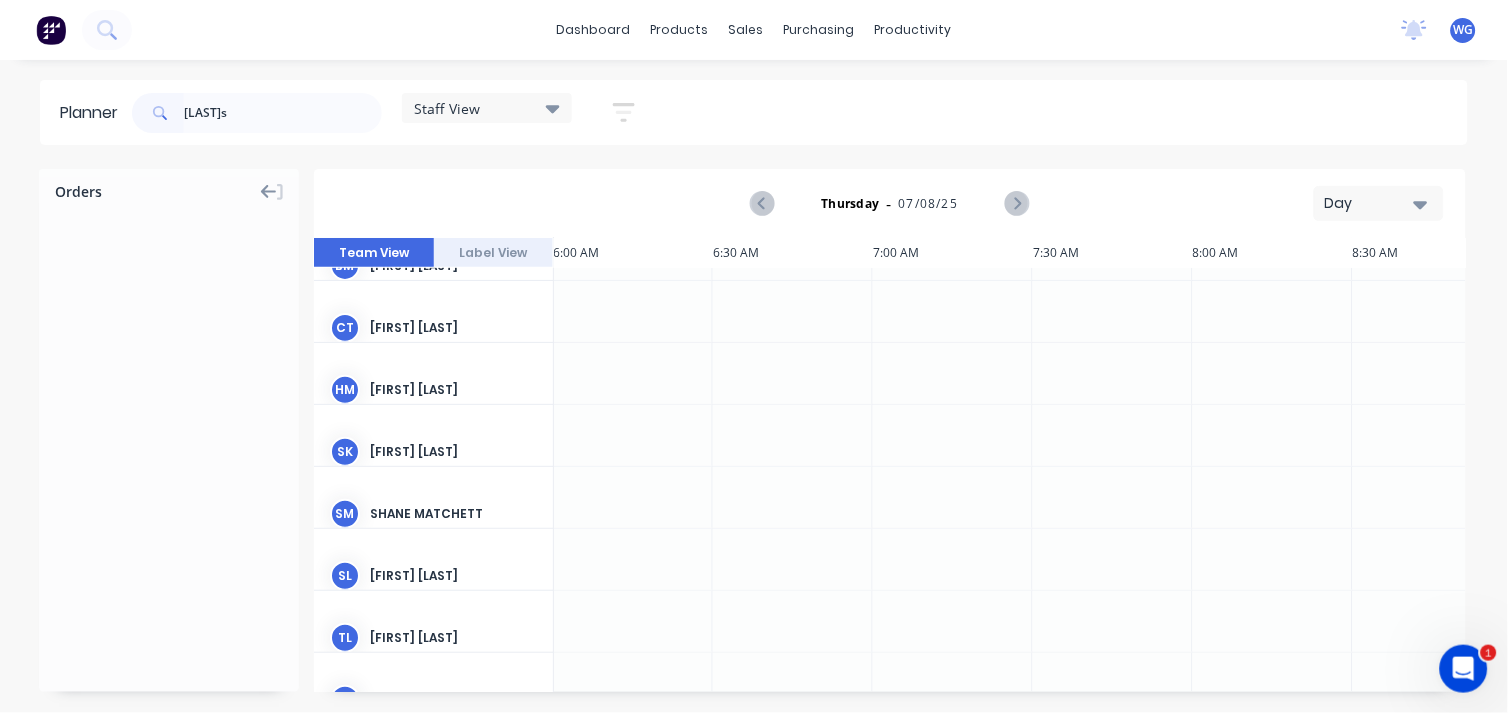 click 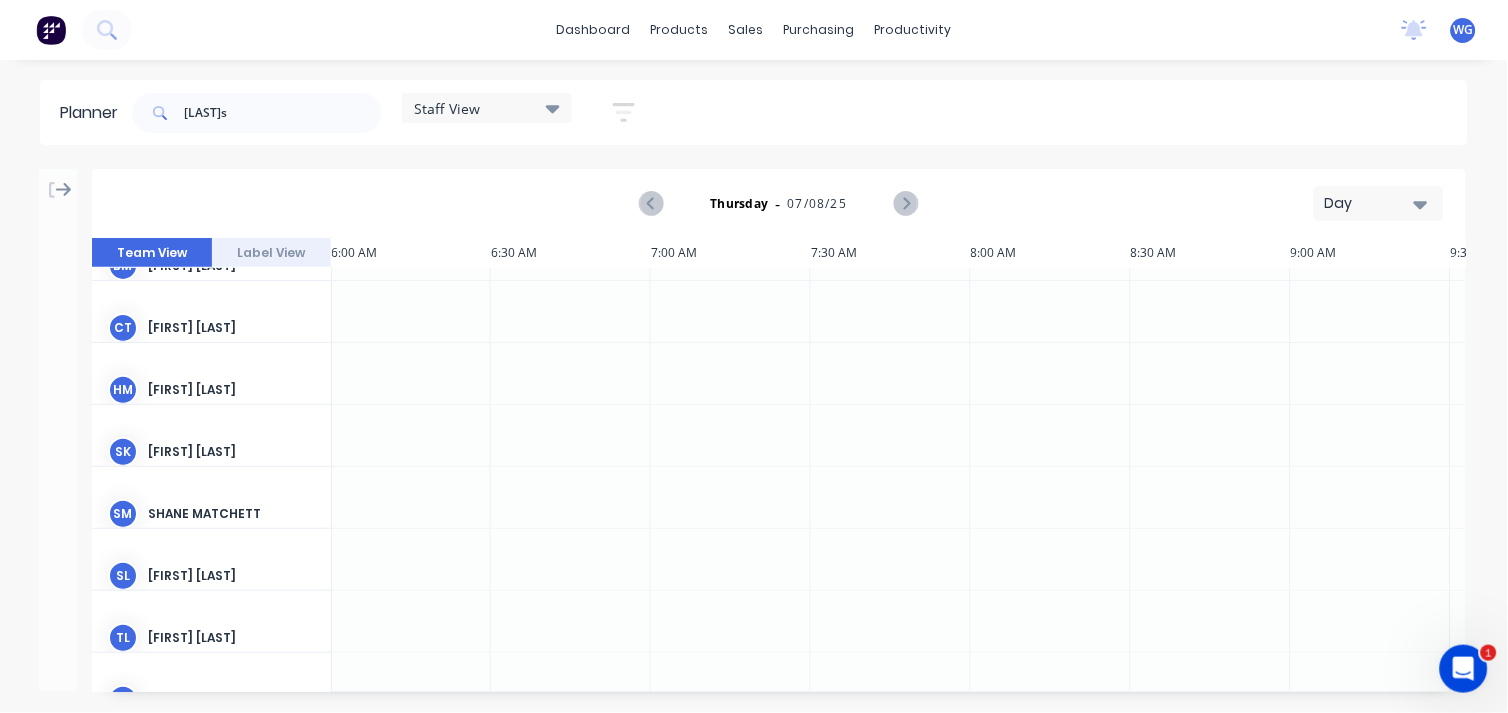 click 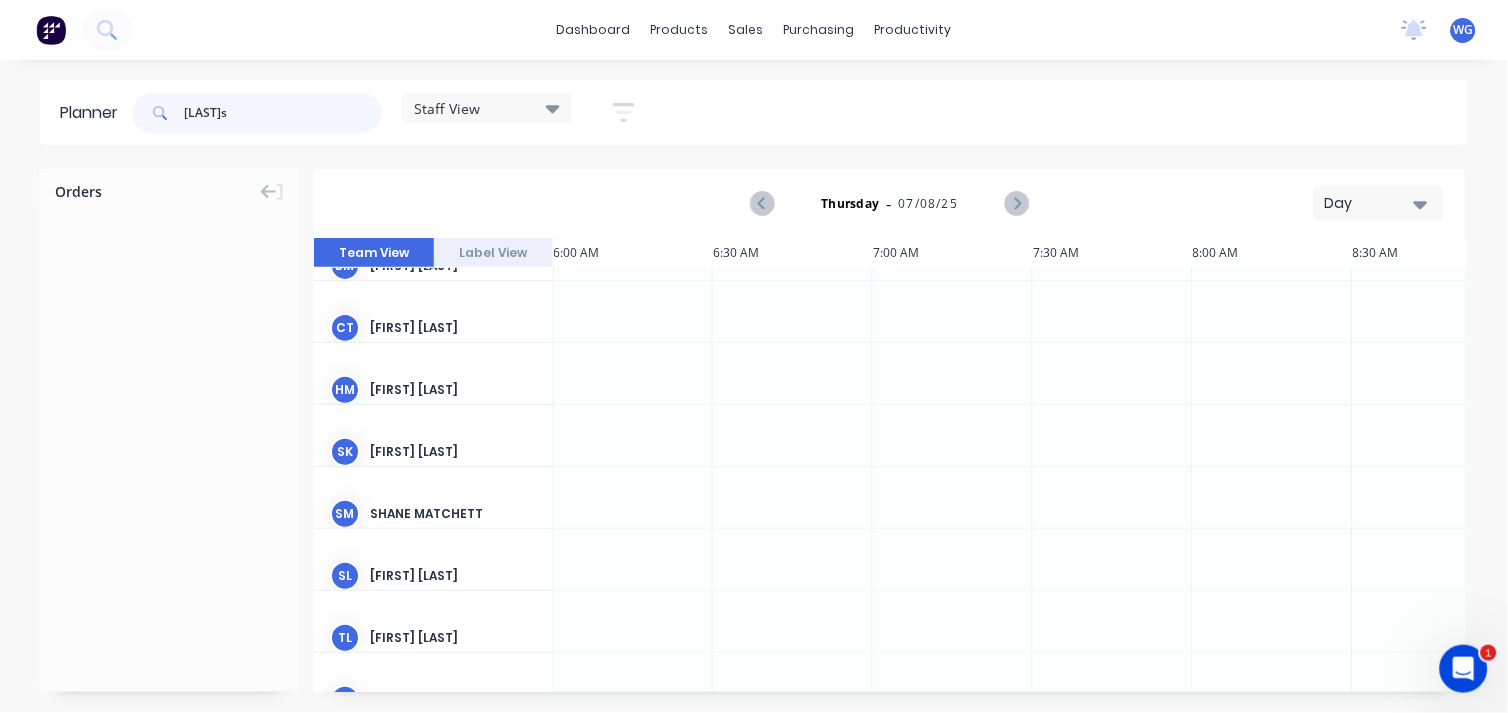 click on "[LAST]s" at bounding box center [283, 113] 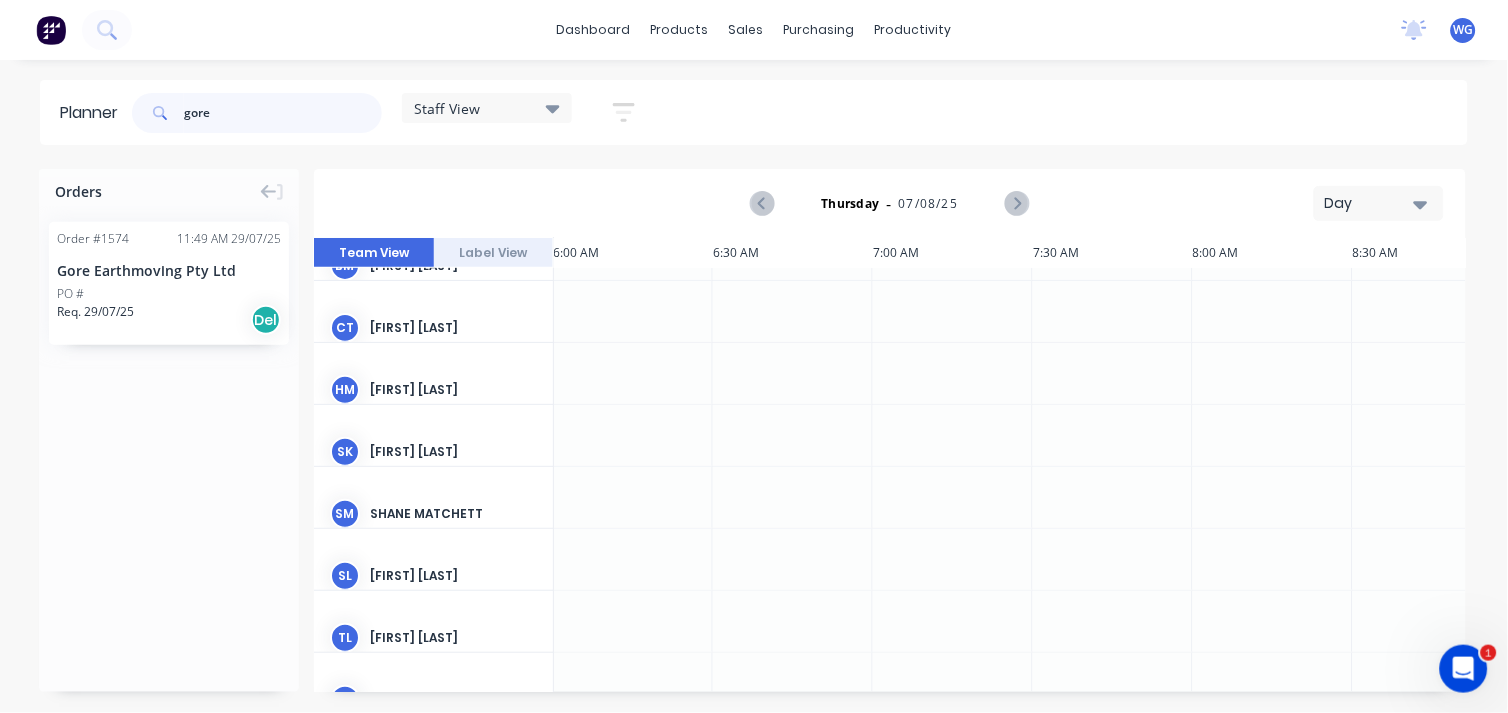 type on "gore" 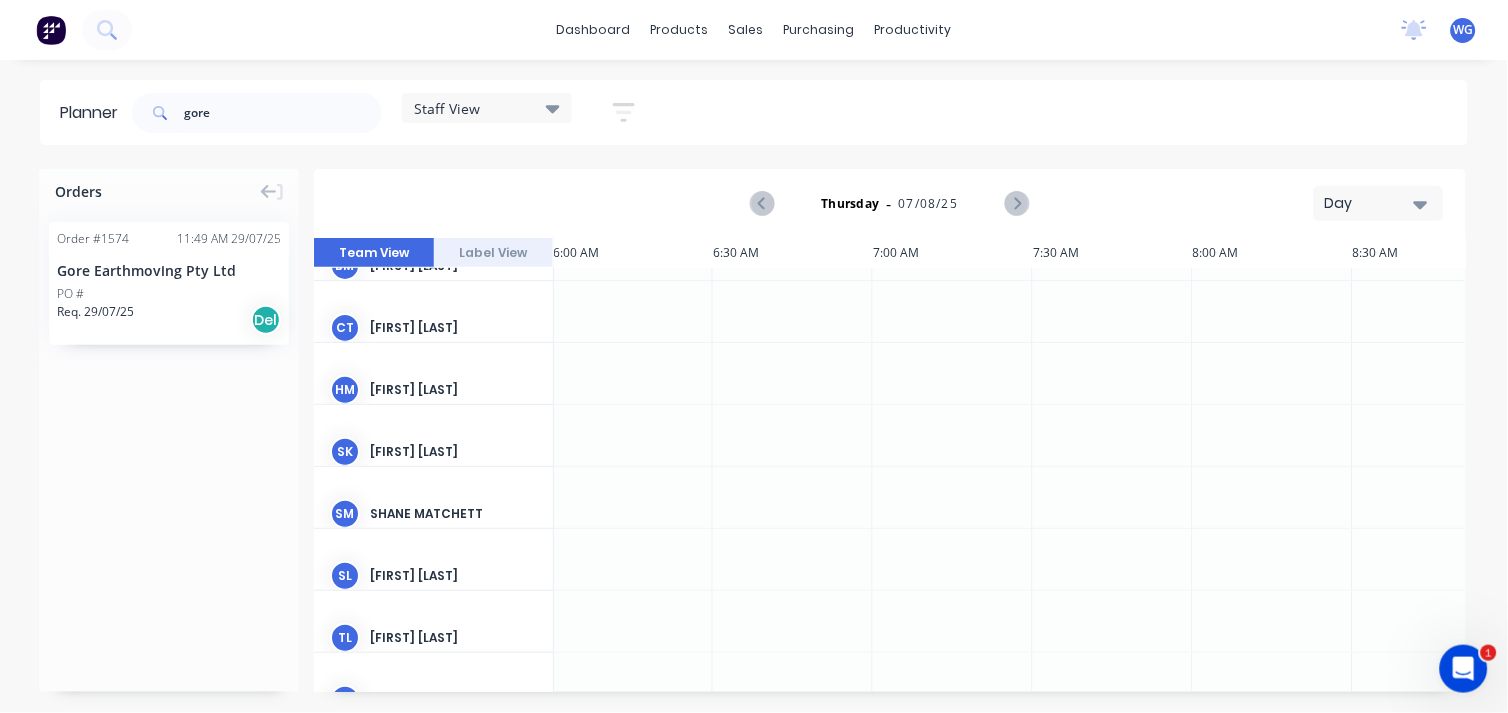 click on "Gore Earthmoving Pty Ltd" at bounding box center [169, 270] 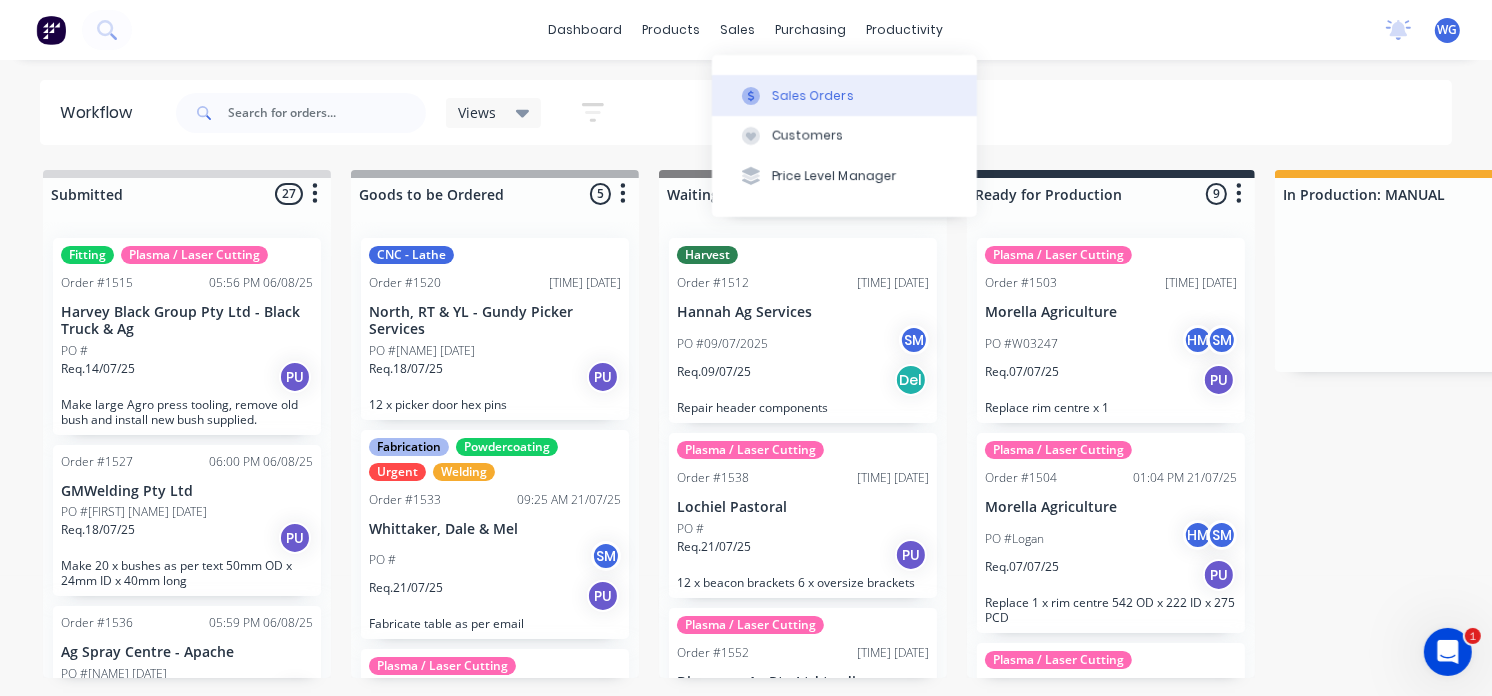 click on "Sales Orders" at bounding box center [813, 96] 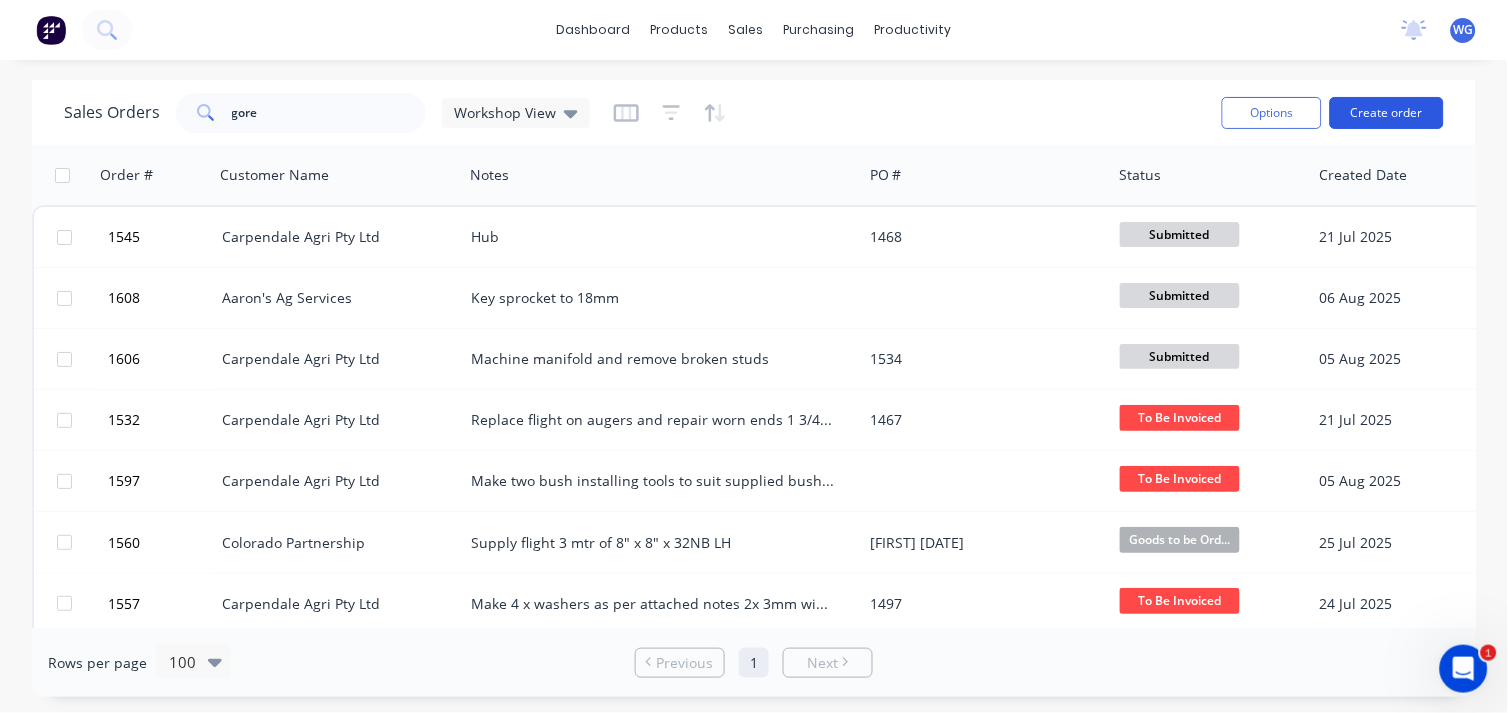click on "Create order" at bounding box center (1387, 113) 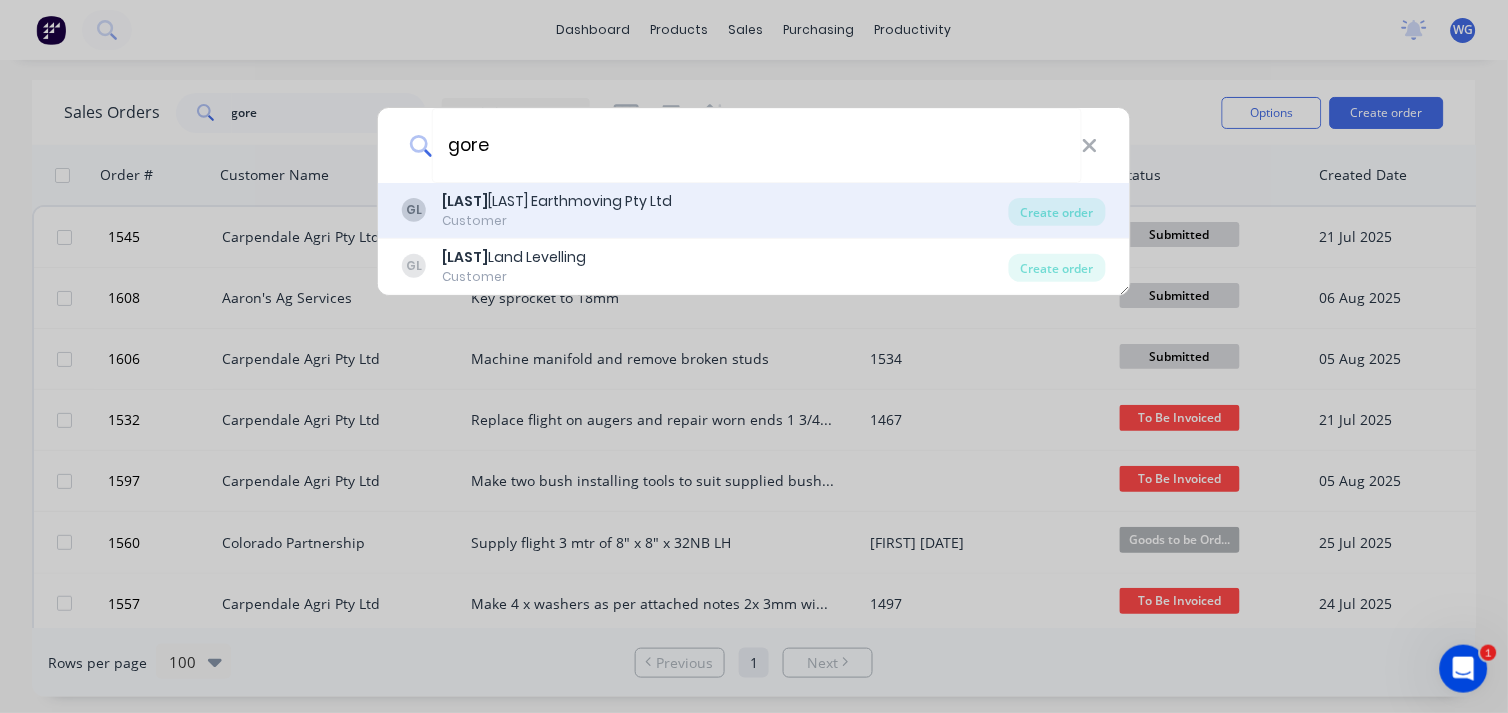 type on "gore" 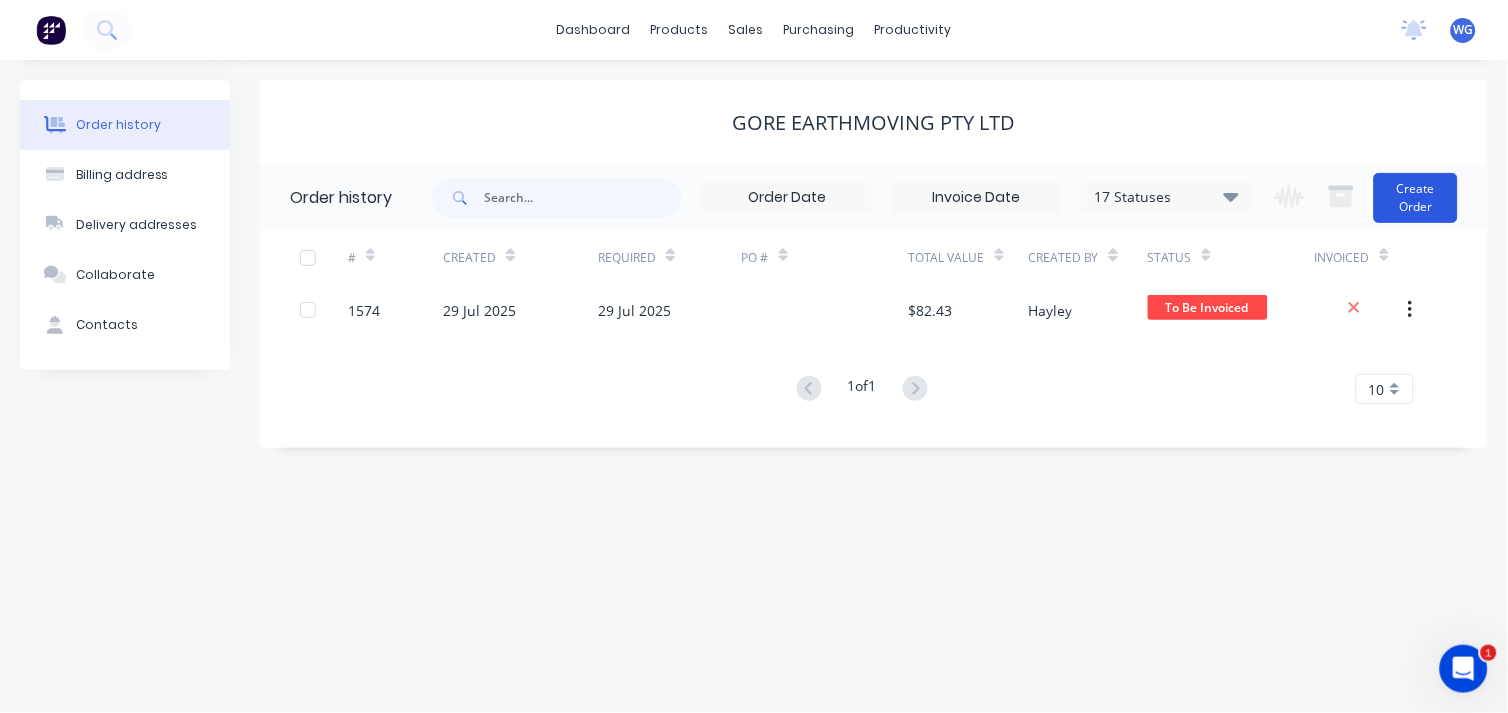 click on "Create Order" at bounding box center (1416, 198) 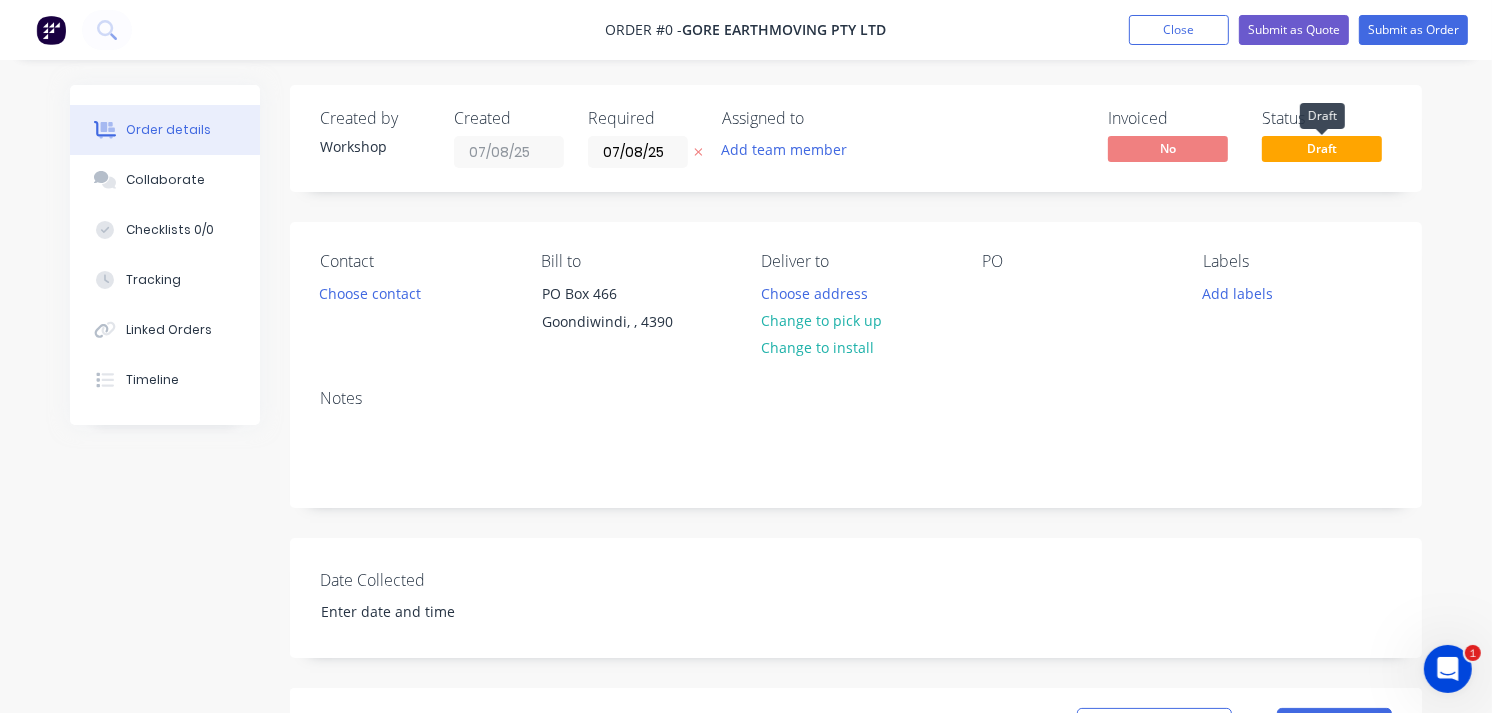 click on "Draft" at bounding box center (1322, 148) 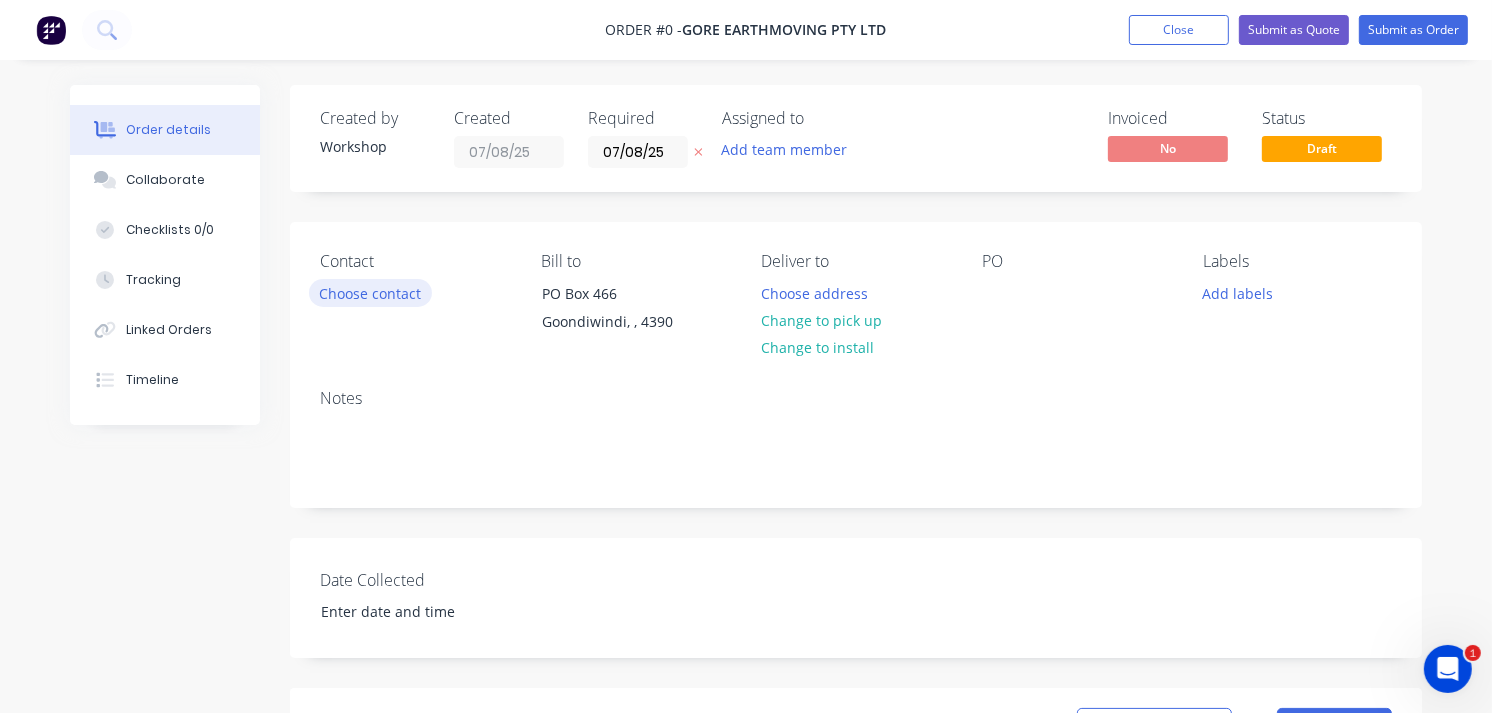 click on "Choose contact" at bounding box center (370, 292) 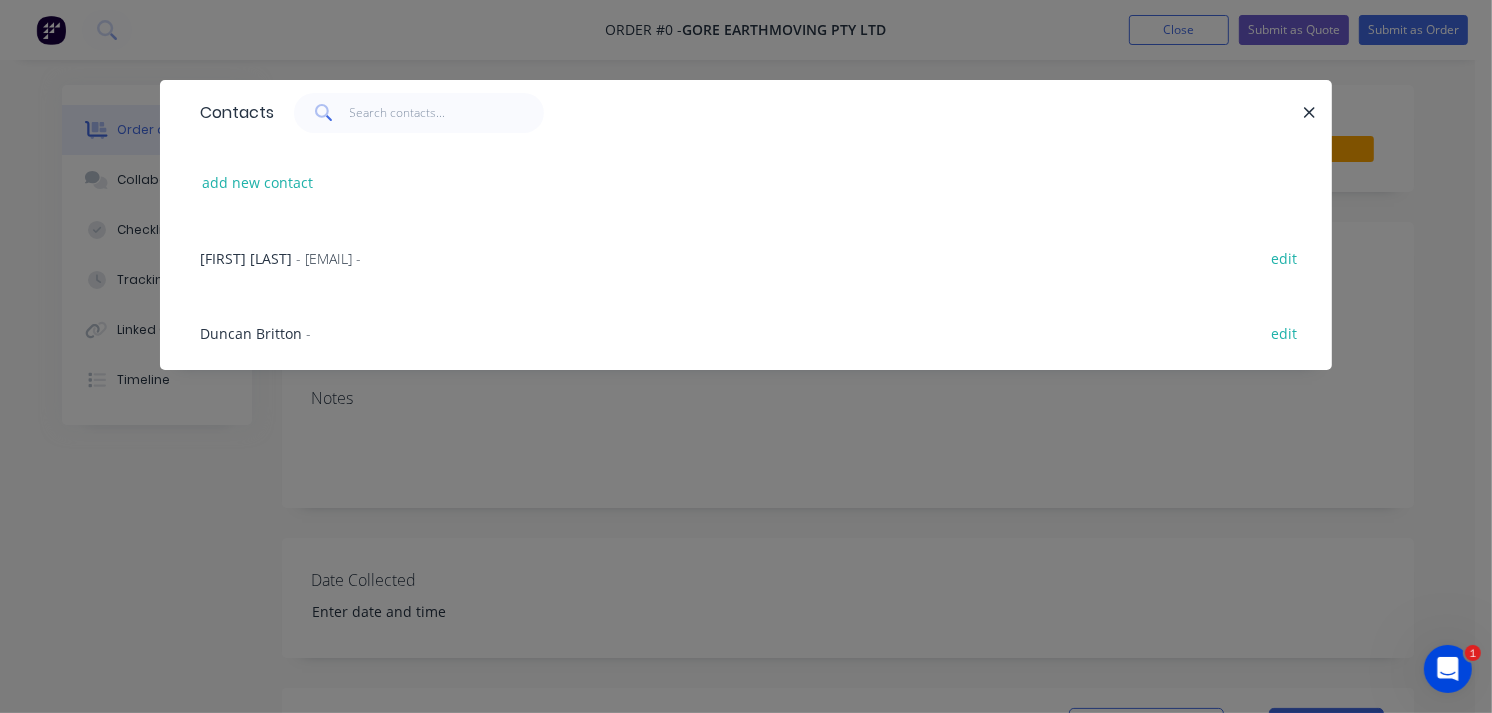 click on "Duncan Britton" at bounding box center (251, 333) 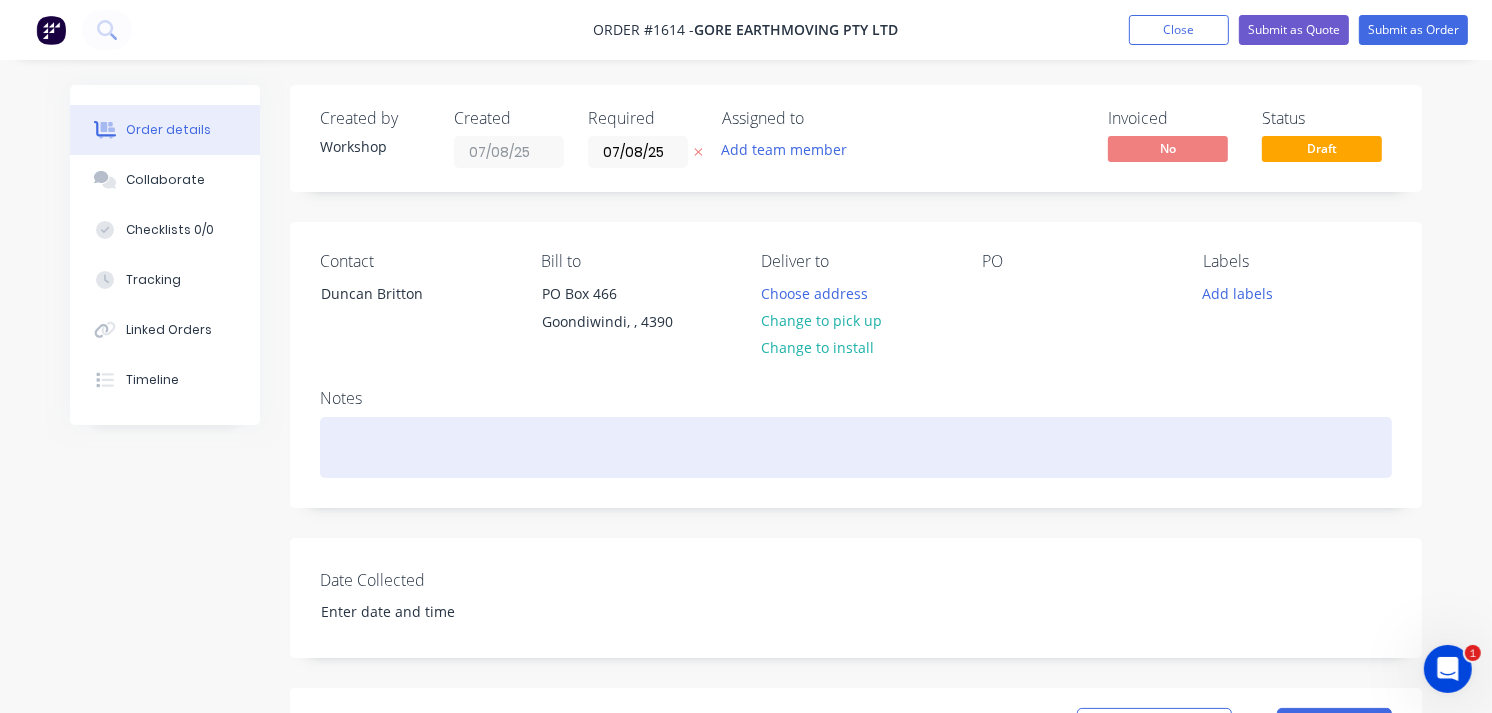 click at bounding box center (856, 447) 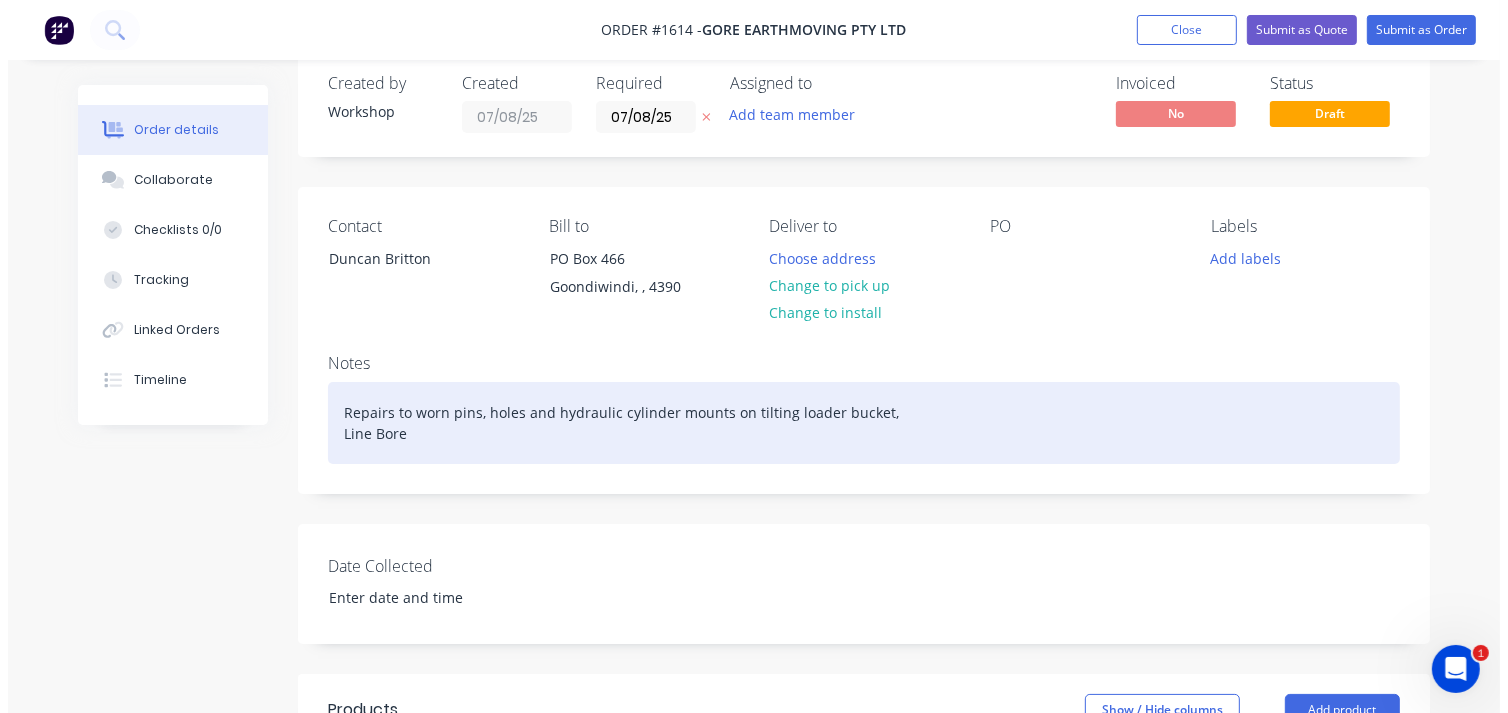 scroll, scrollTop: 0, scrollLeft: 0, axis: both 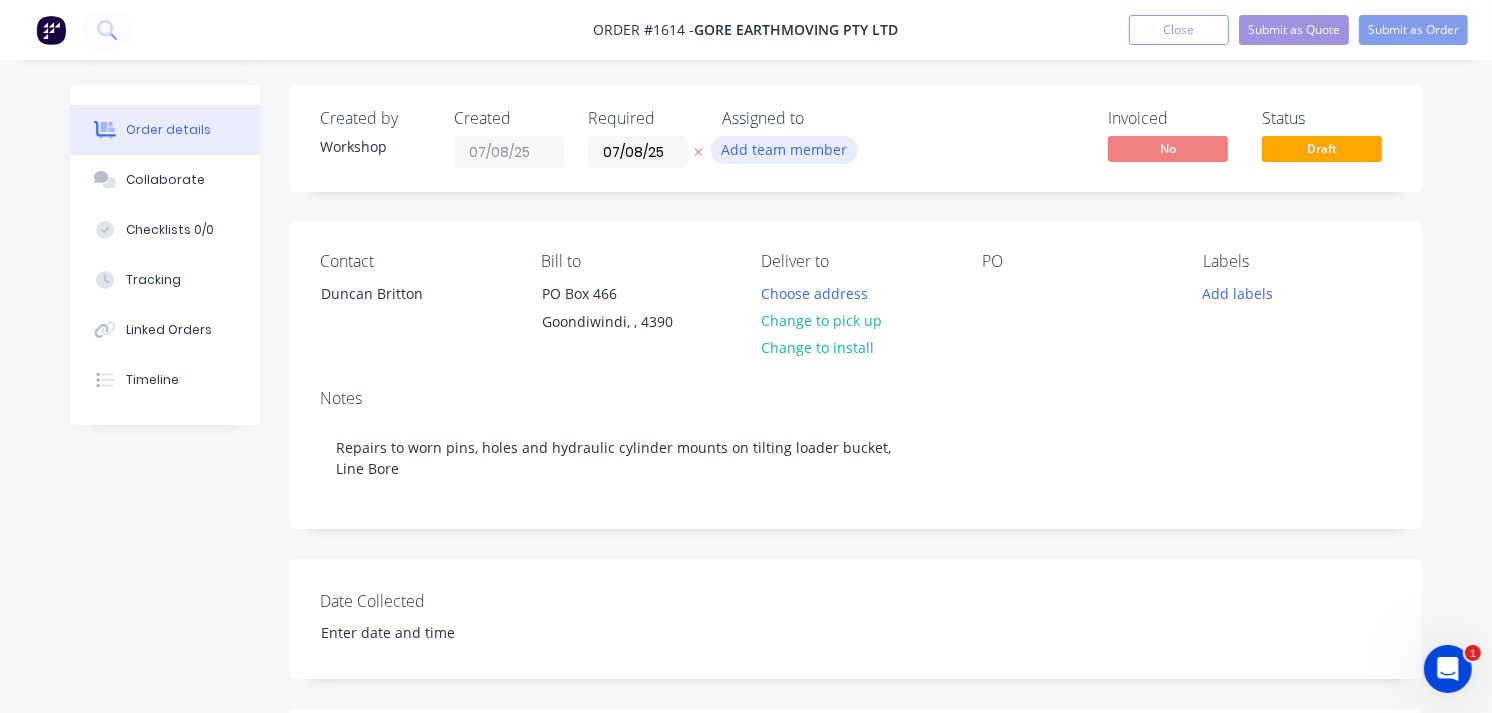 click on "Add team member" at bounding box center (784, 149) 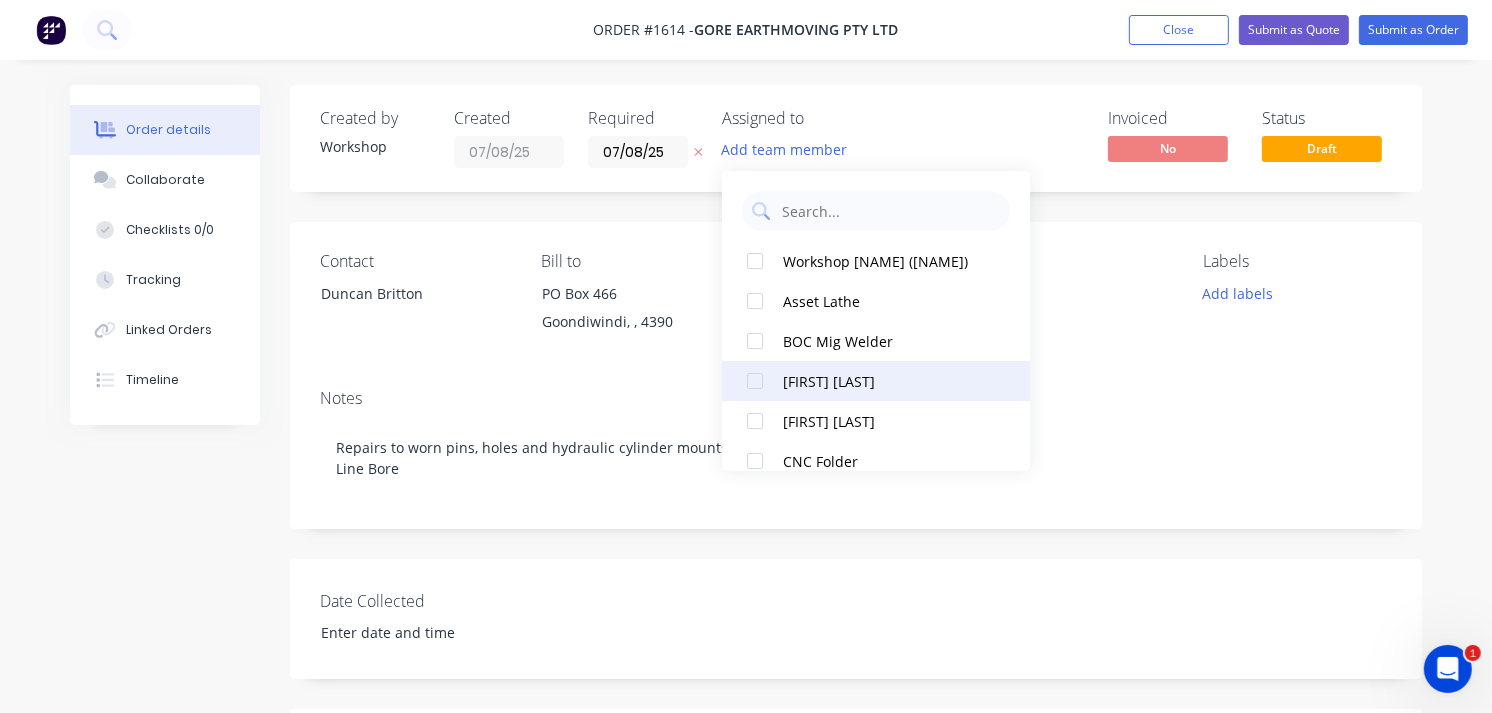 click on "[FIRST] [LAST]" at bounding box center (886, 381) 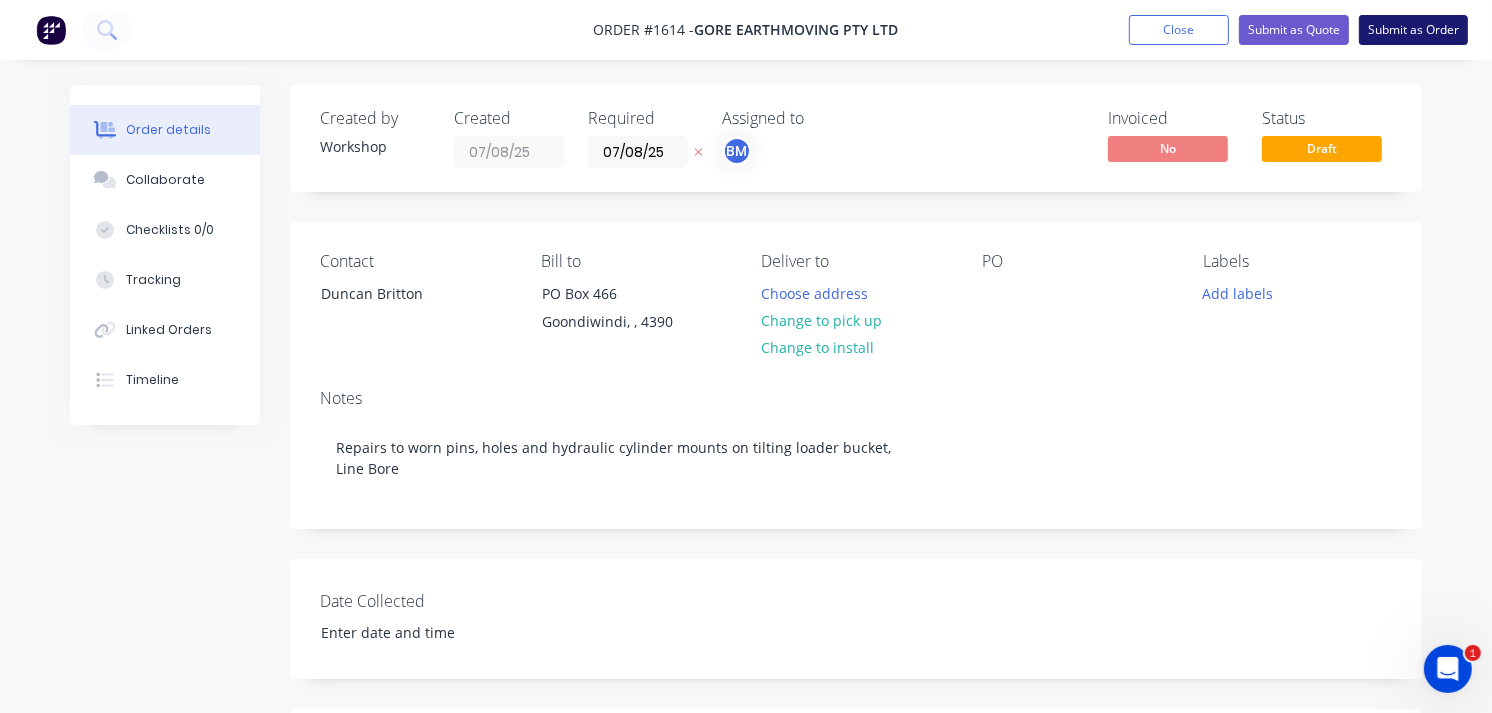 click on "Submit as Order" at bounding box center (1413, 30) 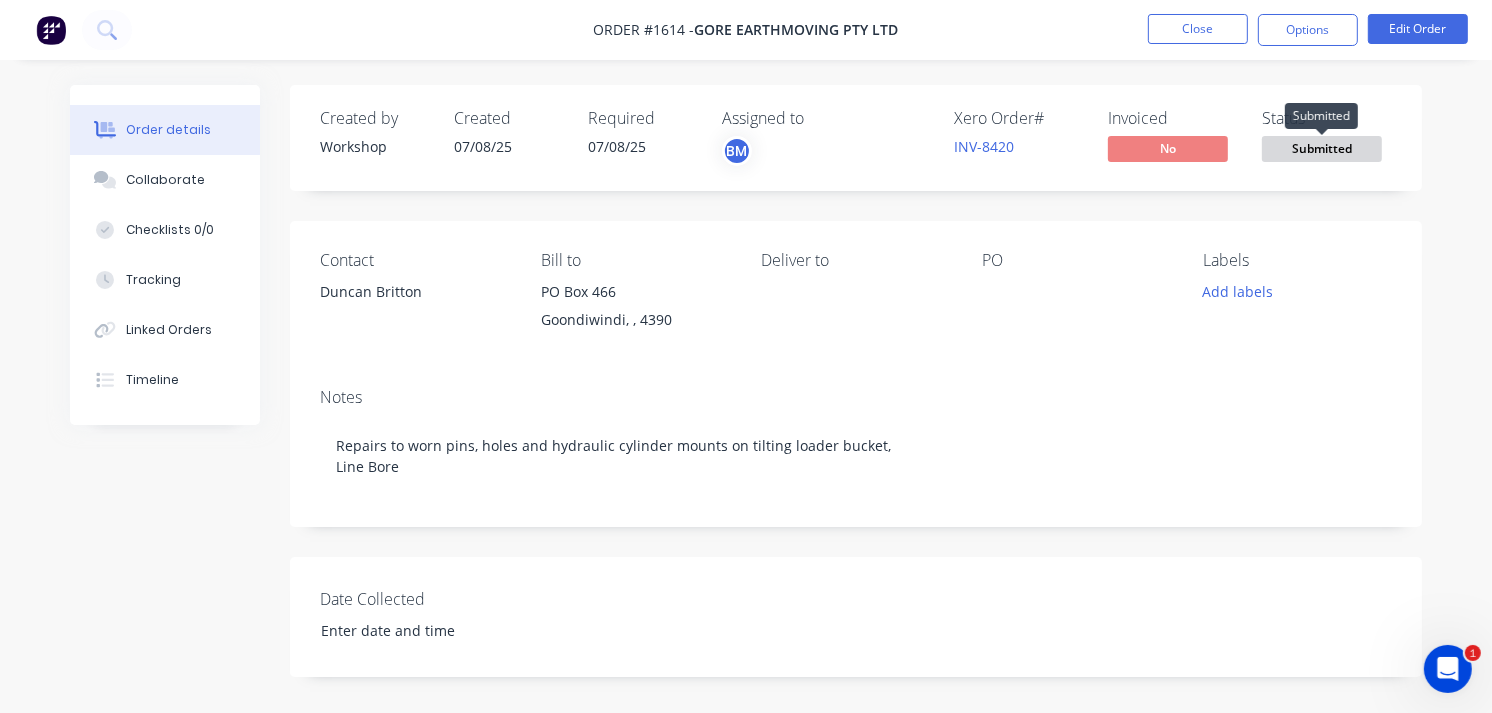 click on "Submitted" at bounding box center (1322, 148) 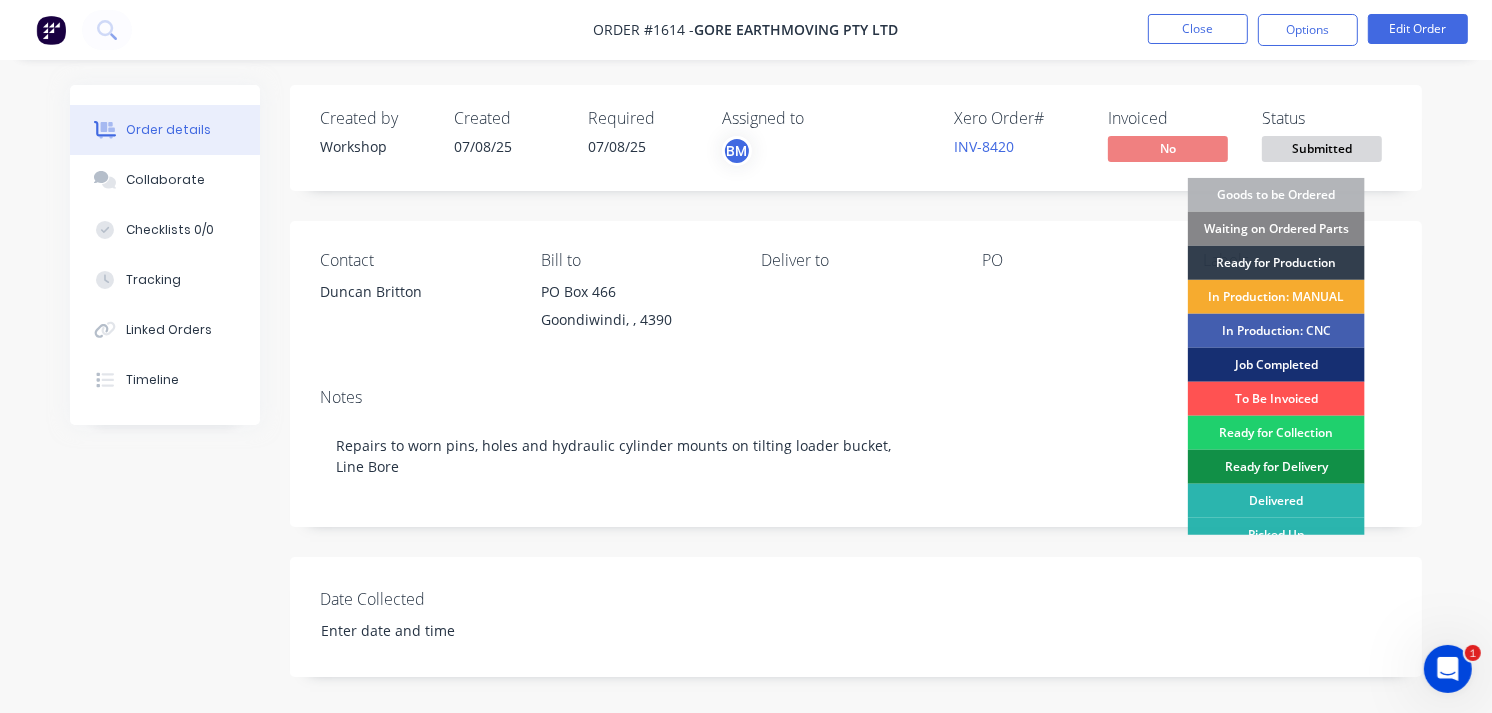 click on "In Production: MANUAL" at bounding box center (1276, 297) 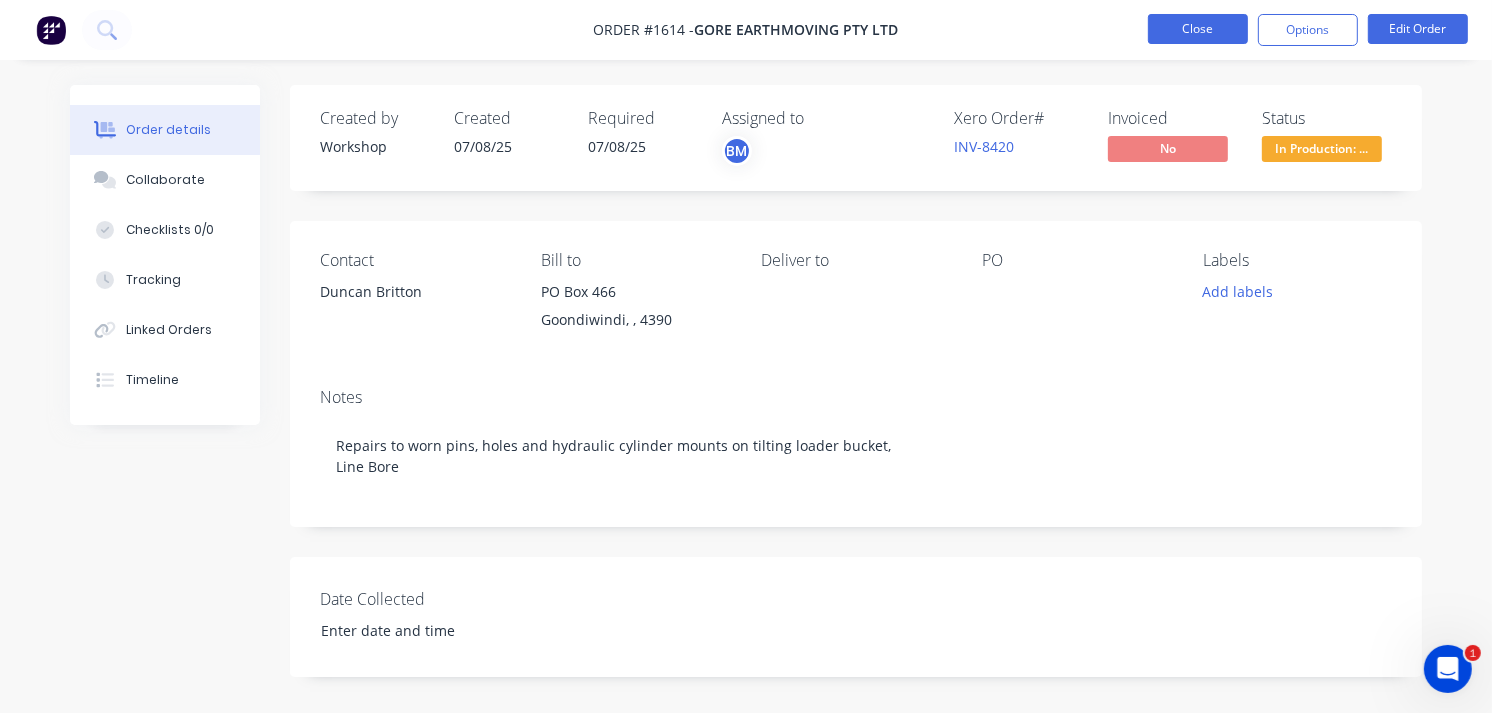 click on "Close" at bounding box center (1198, 29) 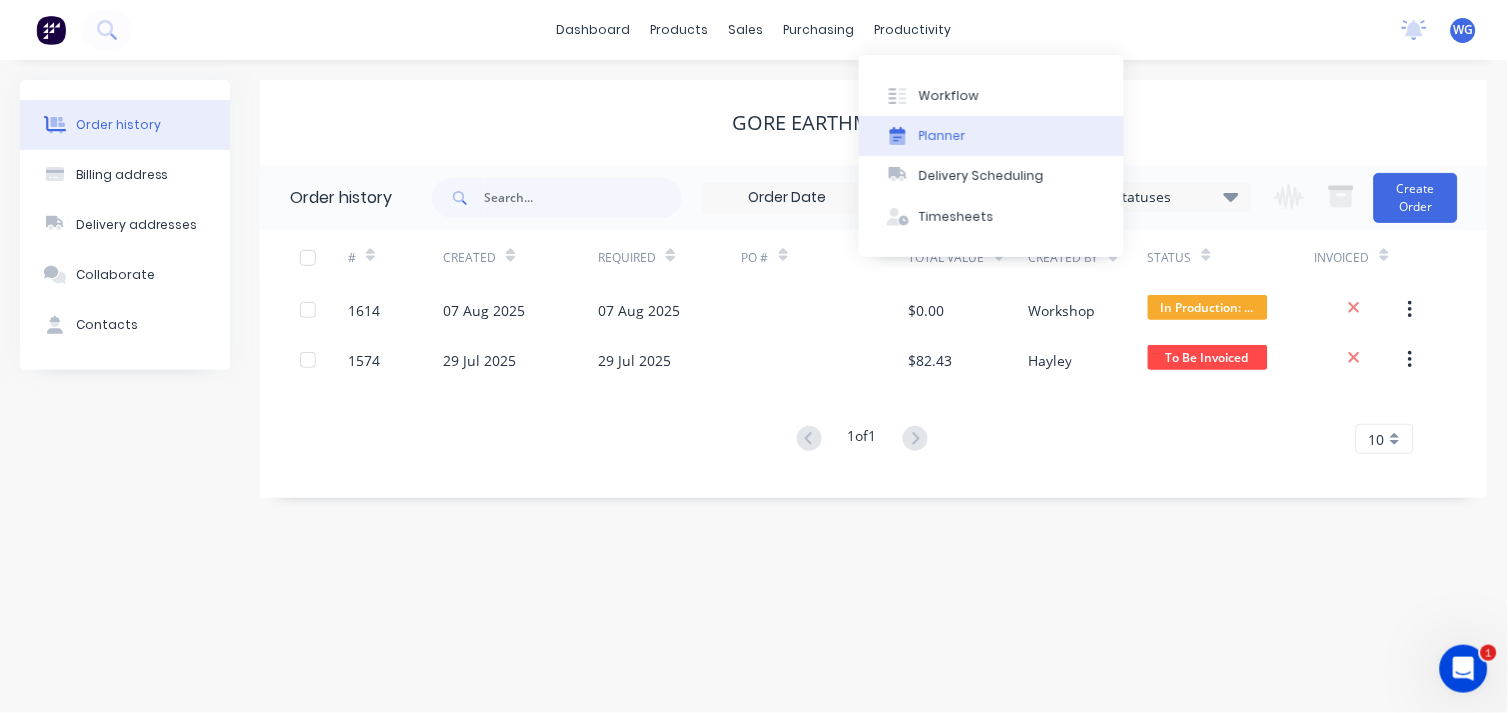 click on "Planner" at bounding box center [942, 136] 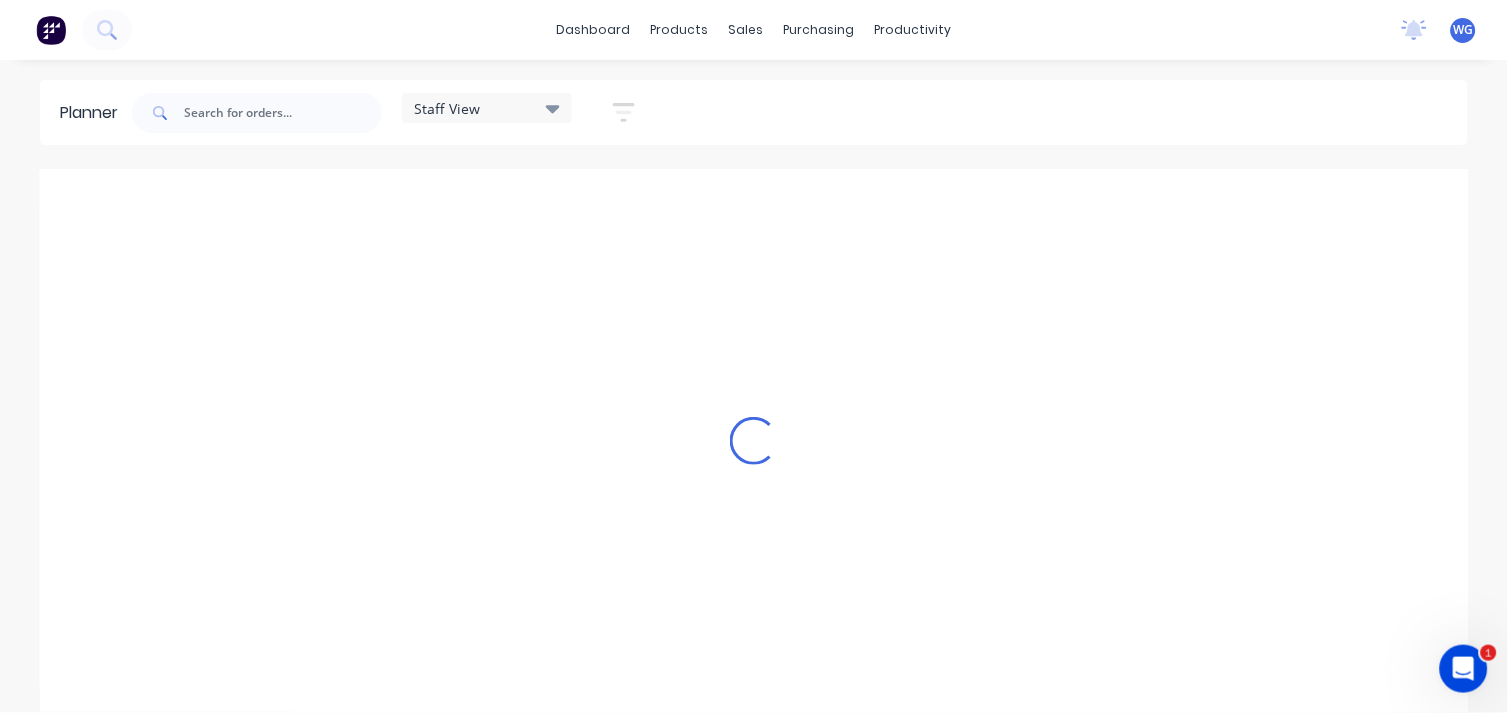 scroll, scrollTop: 0, scrollLeft: 1, axis: horizontal 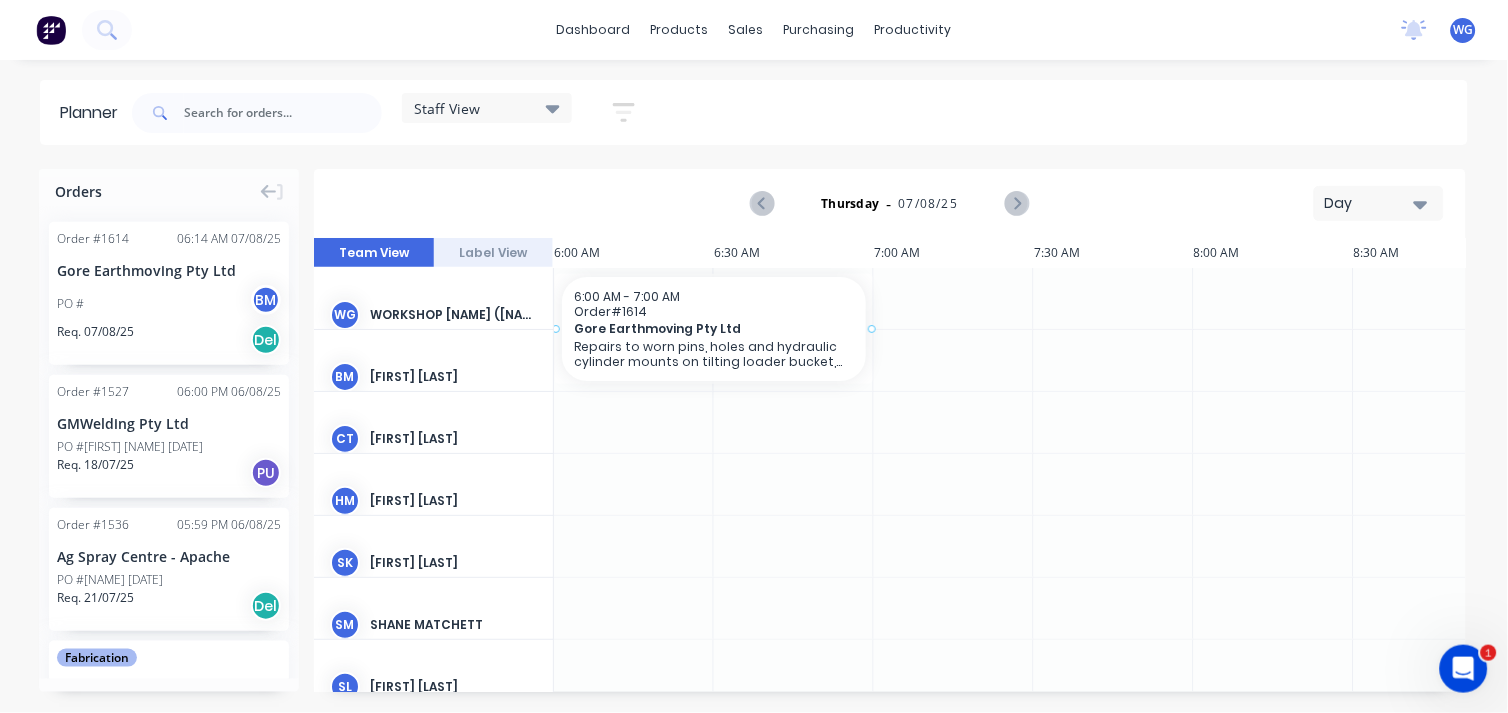 drag, startPoint x: 148, startPoint y: 271, endPoint x: 673, endPoint y: 316, distance: 526.92505 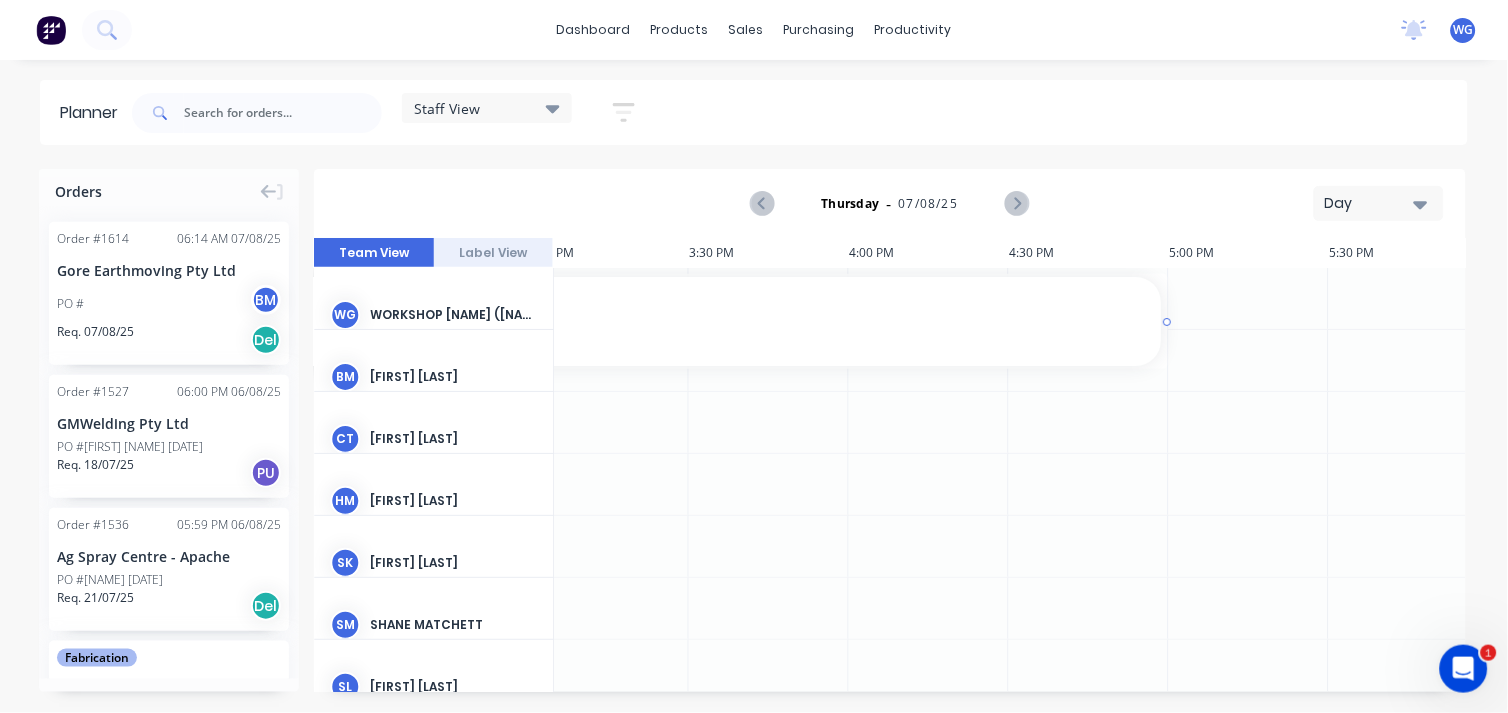 scroll, scrollTop: 0, scrollLeft: 2934, axis: horizontal 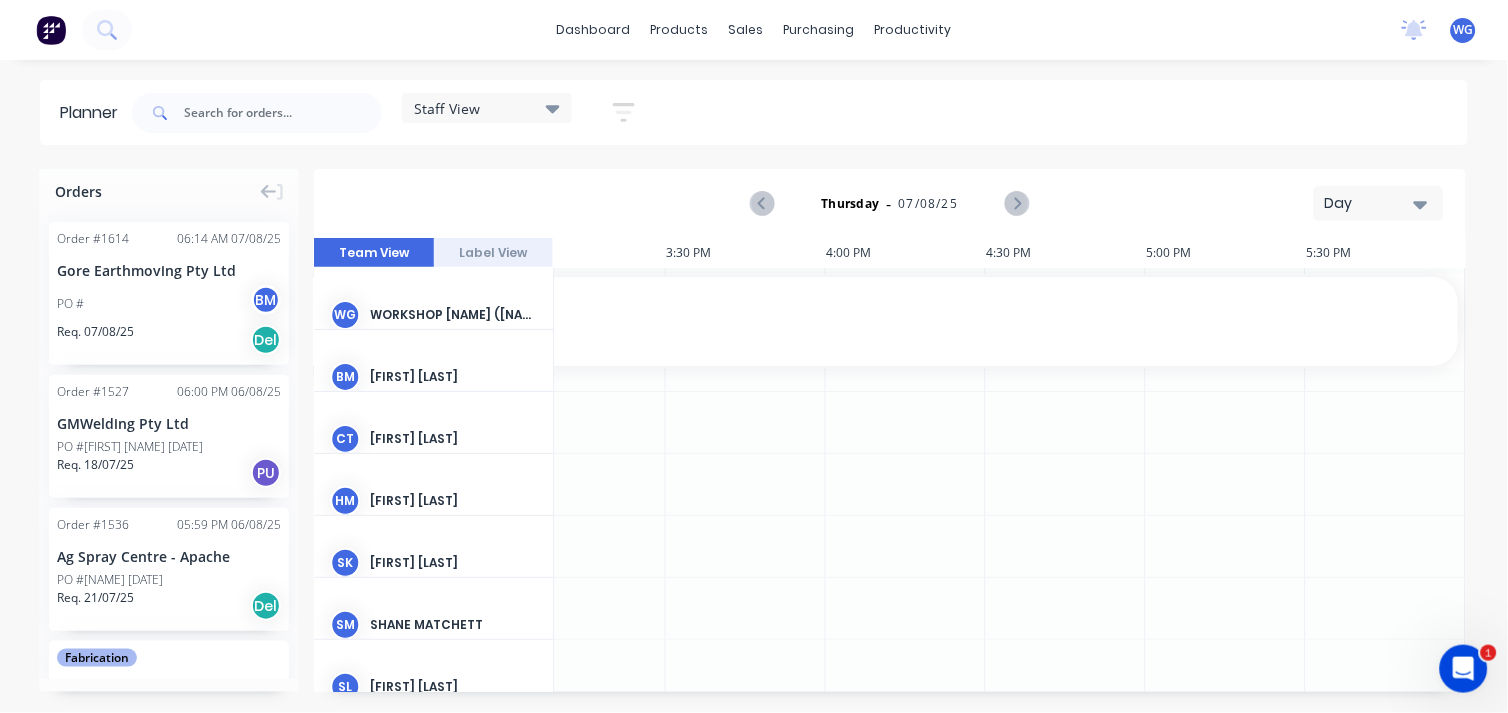 drag, startPoint x: 870, startPoint y: 328, endPoint x: 1194, endPoint y: 323, distance: 324.03857 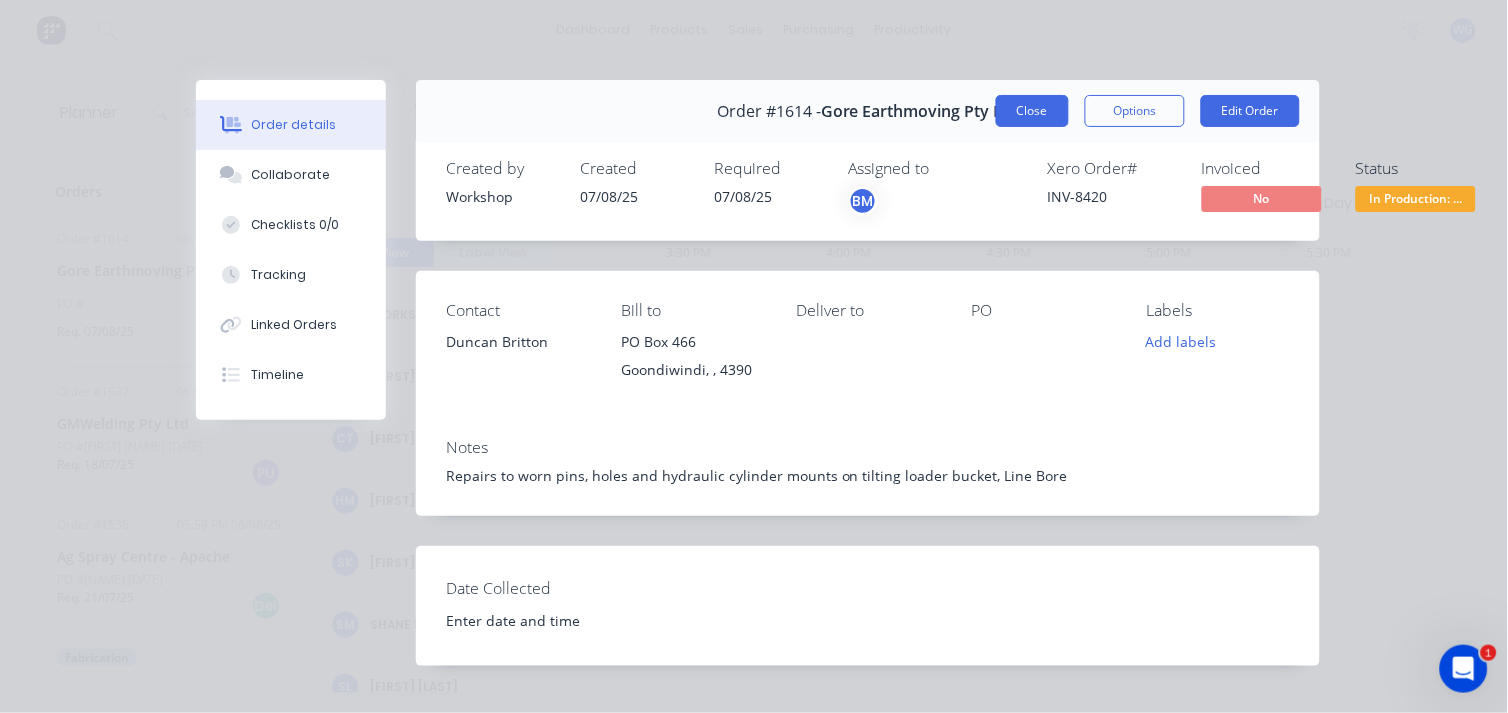 click on "Close" at bounding box center (1032, 111) 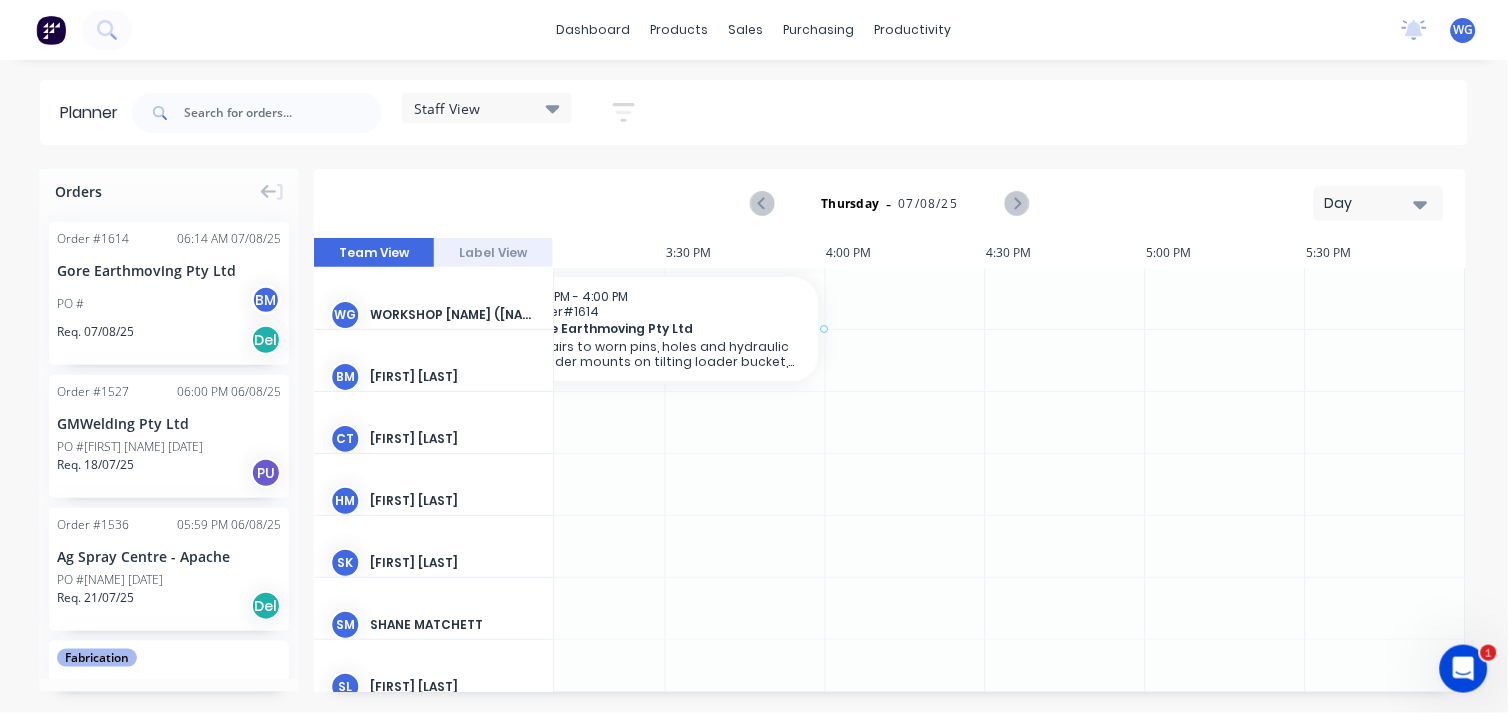 scroll, scrollTop: 0, scrollLeft: 2930, axis: horizontal 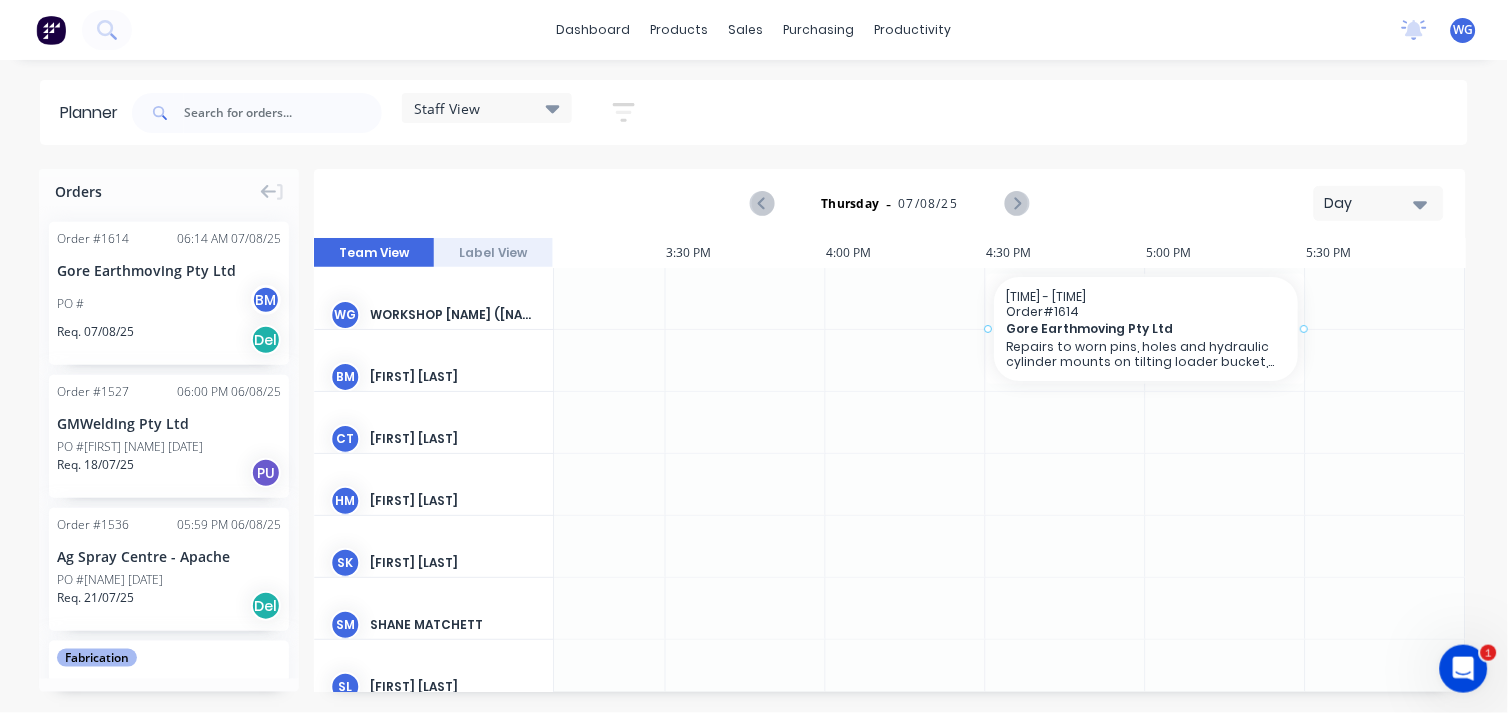 drag, startPoint x: 192, startPoint y: 266, endPoint x: 1108, endPoint y: 297, distance: 916.5244 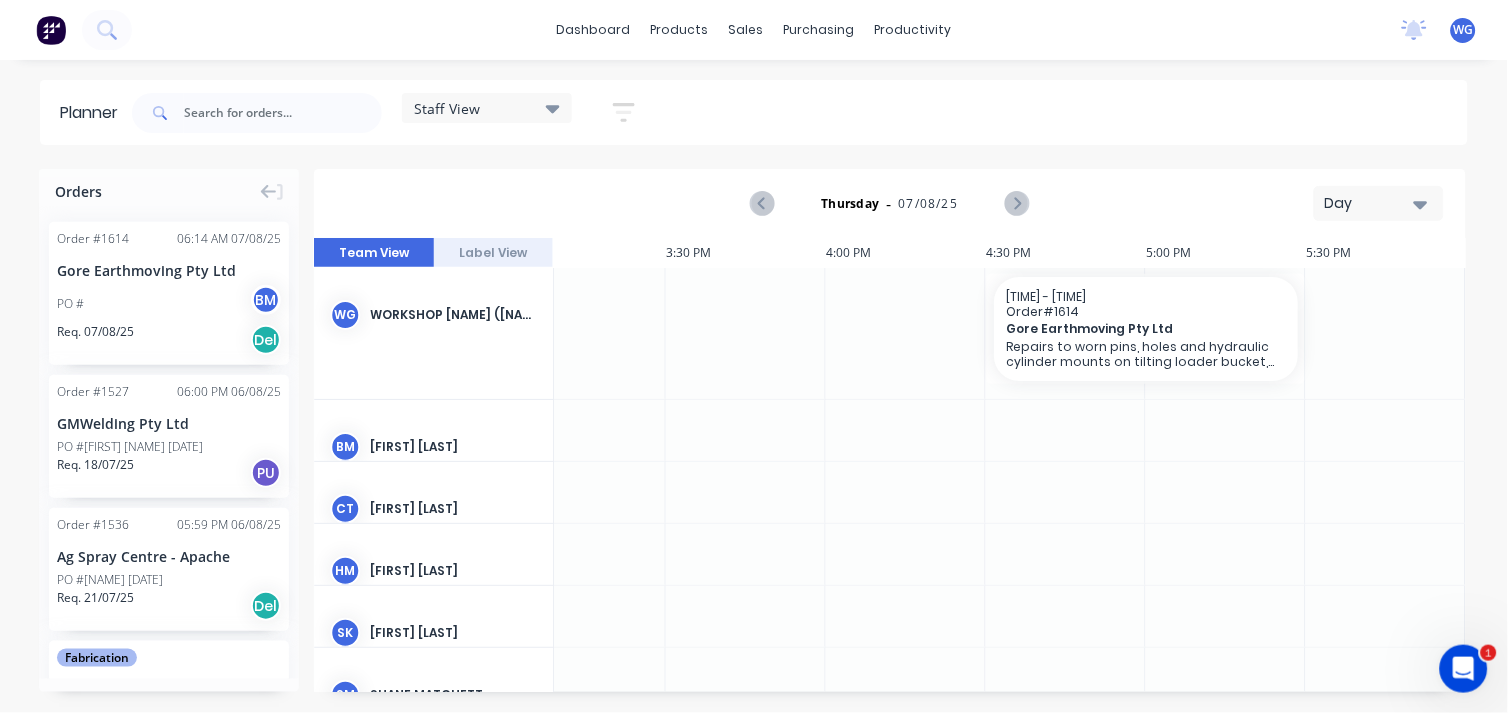 drag, startPoint x: 1108, startPoint y: 297, endPoint x: 918, endPoint y: 297, distance: 190 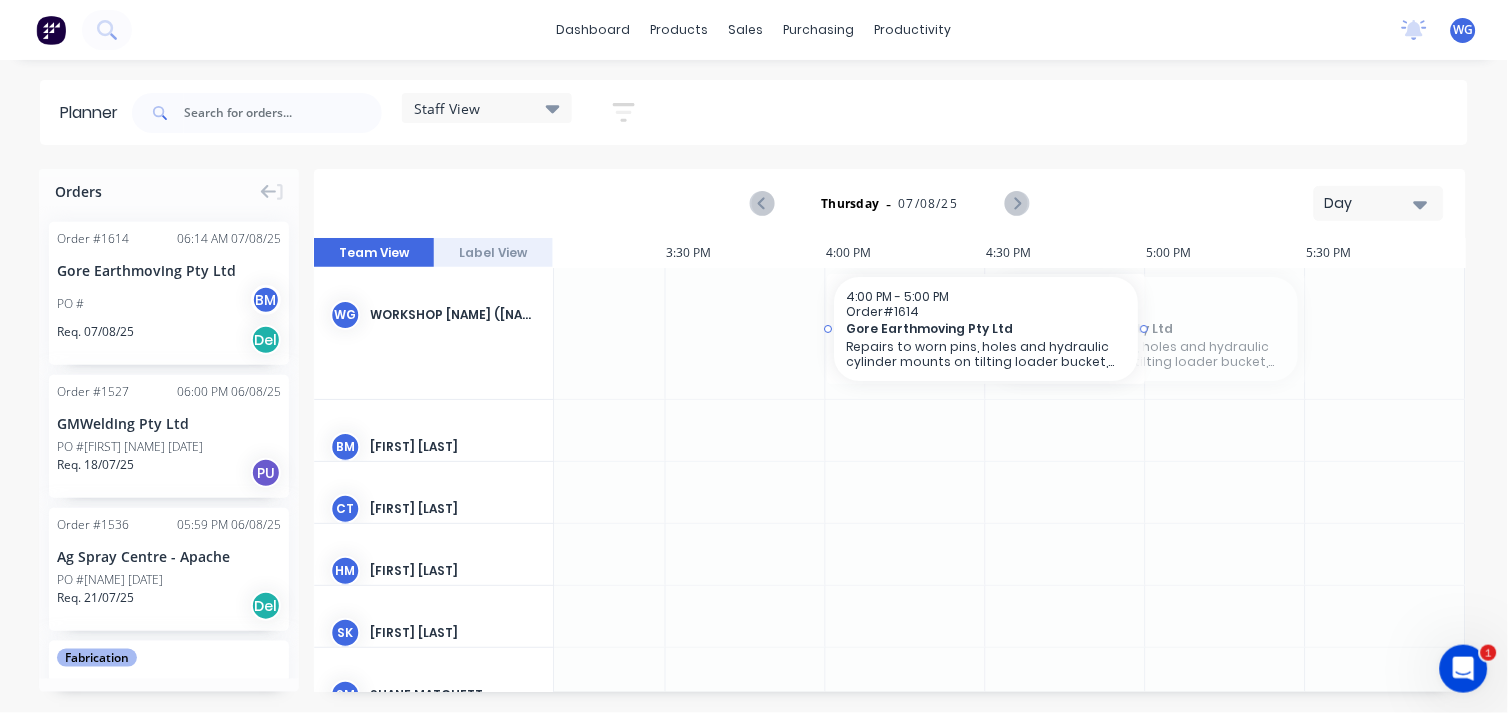 drag, startPoint x: 1031, startPoint y: 335, endPoint x: 934, endPoint y: 335, distance: 97 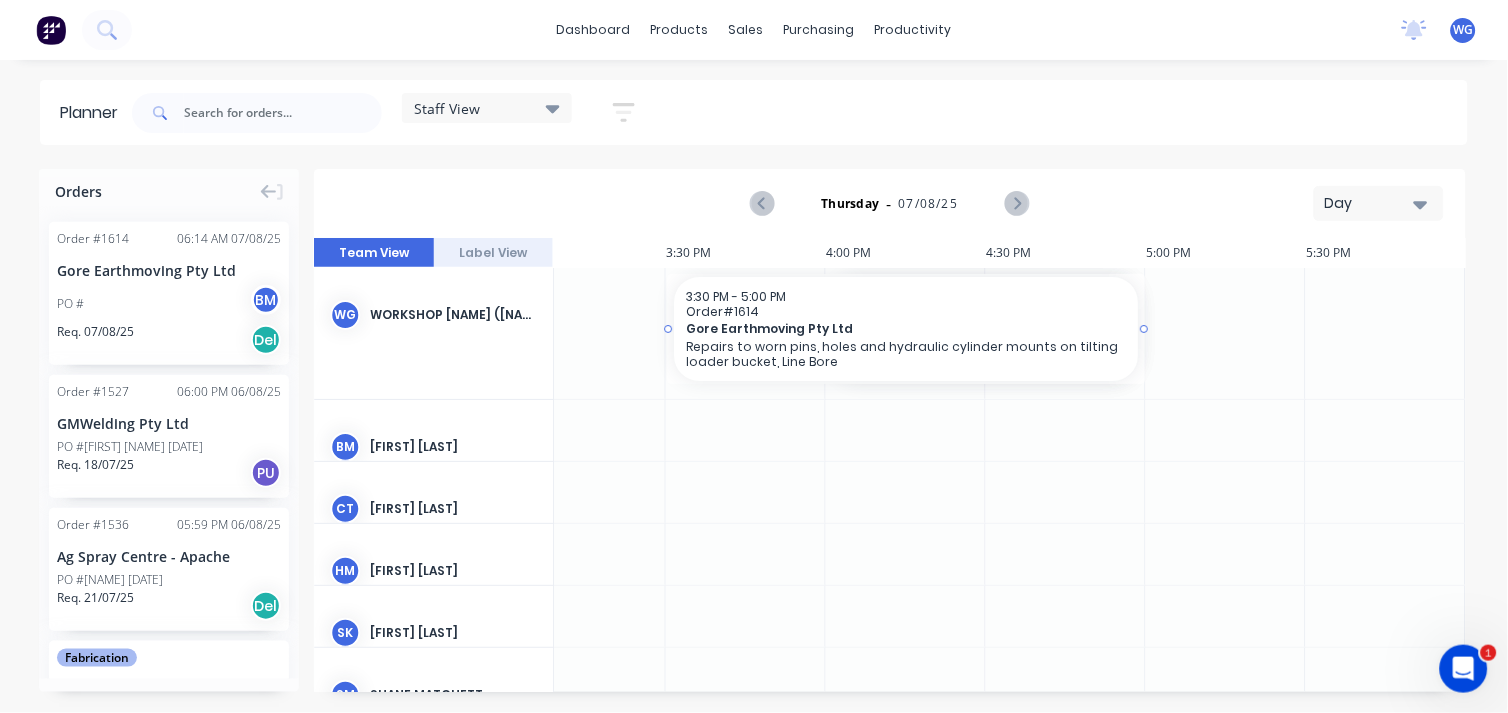 drag, startPoint x: 825, startPoint y: 327, endPoint x: 683, endPoint y: 437, distance: 179.62183 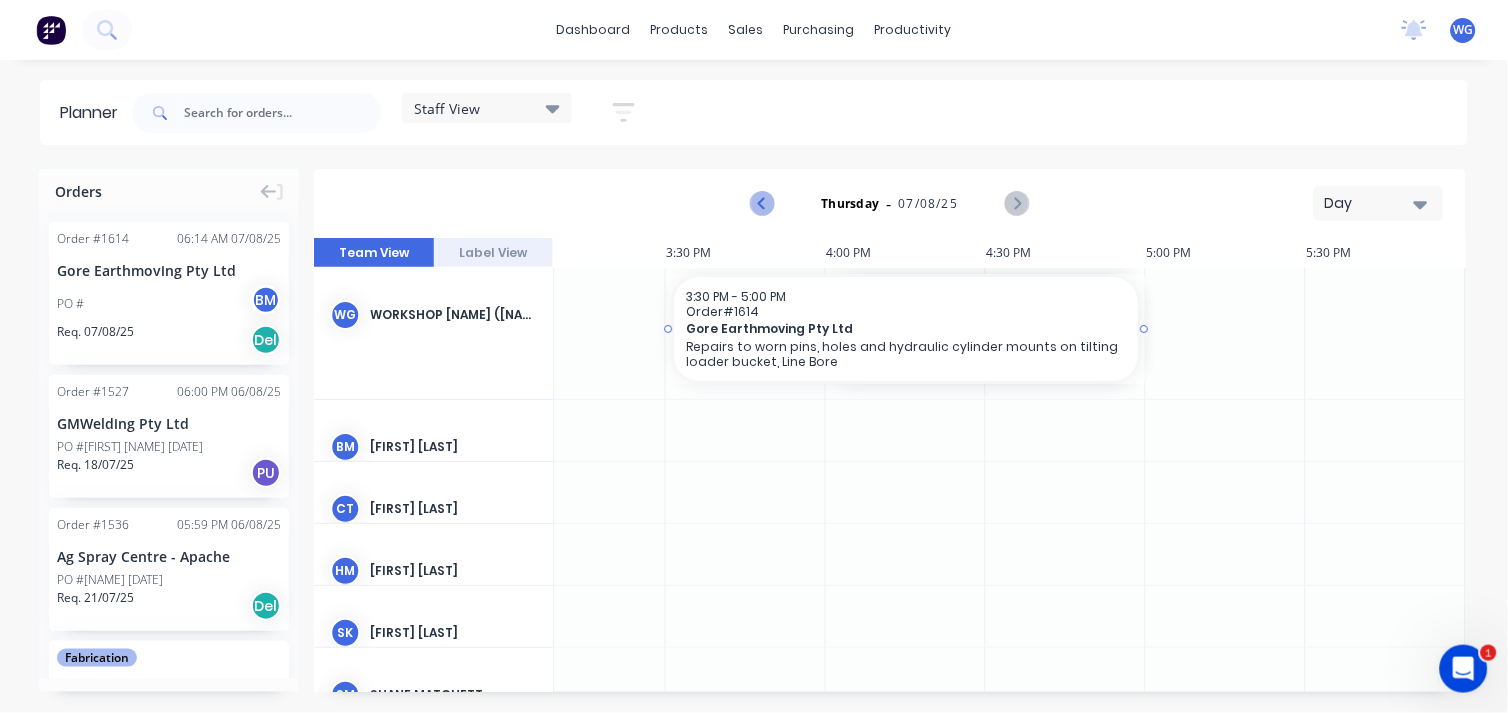 click 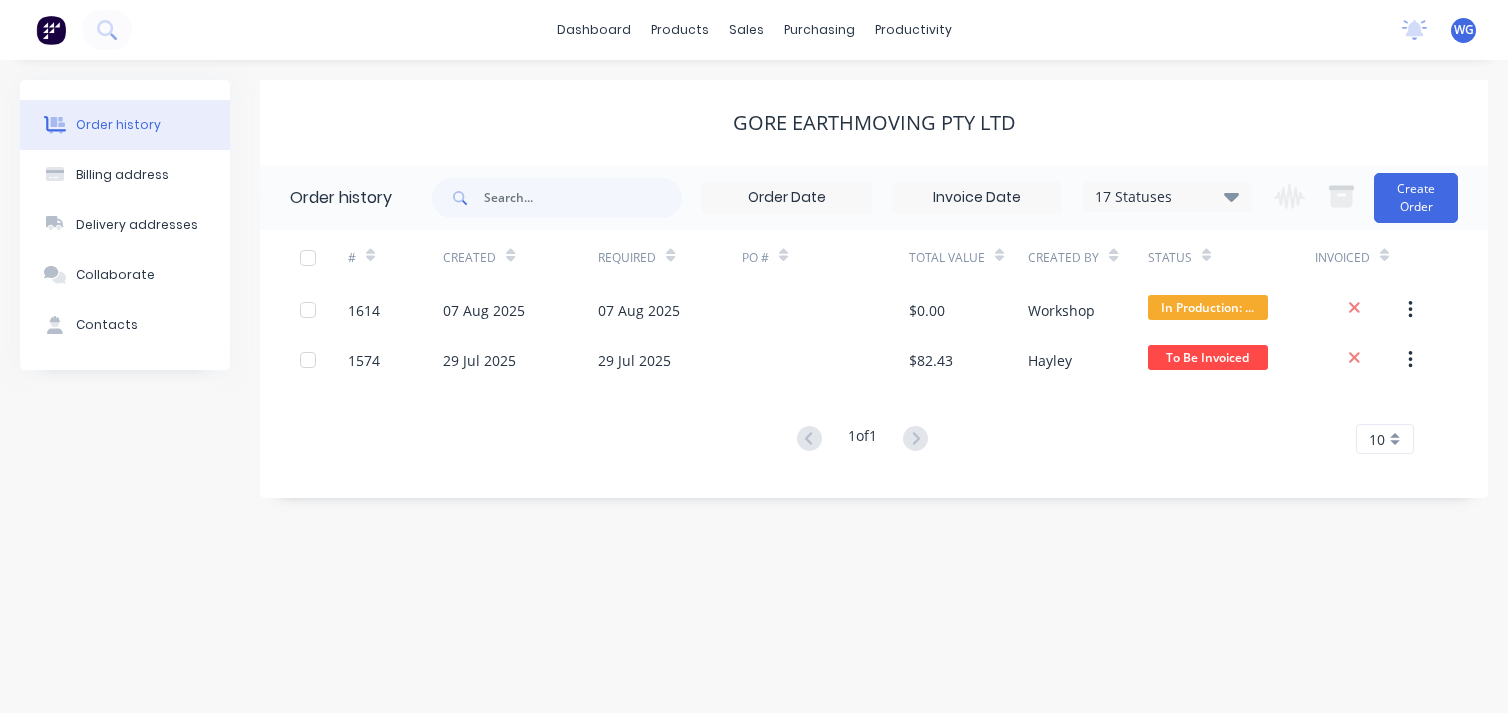 scroll, scrollTop: 0, scrollLeft: 0, axis: both 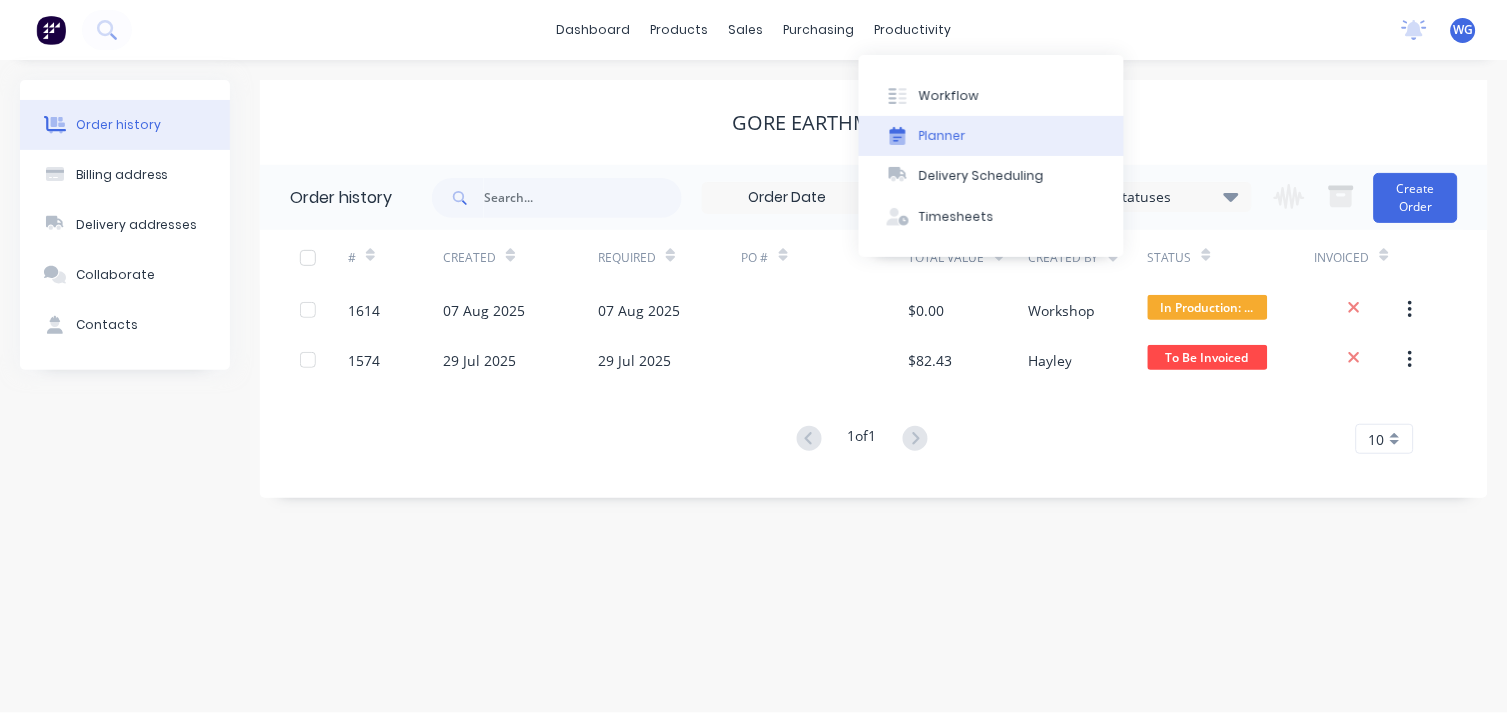 click 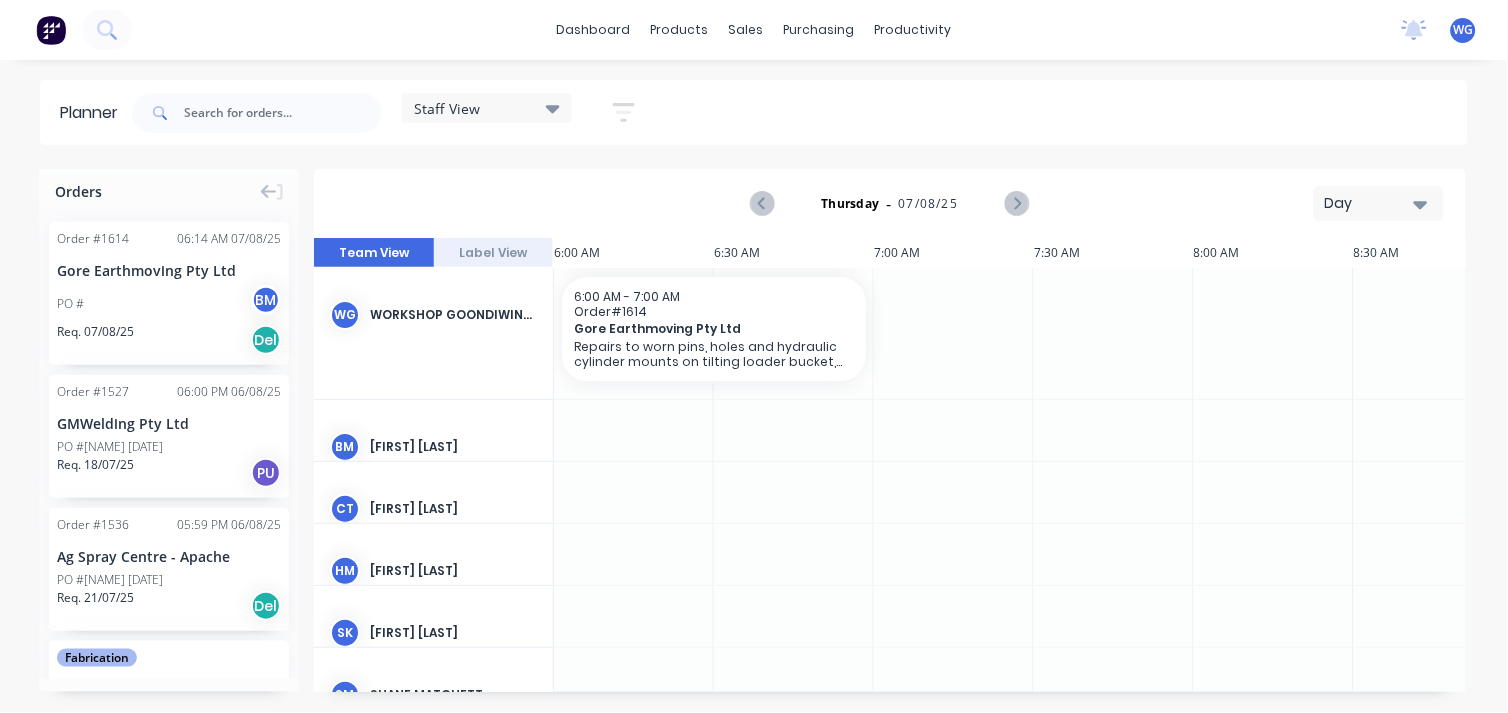scroll, scrollTop: 0, scrollLeft: 1, axis: horizontal 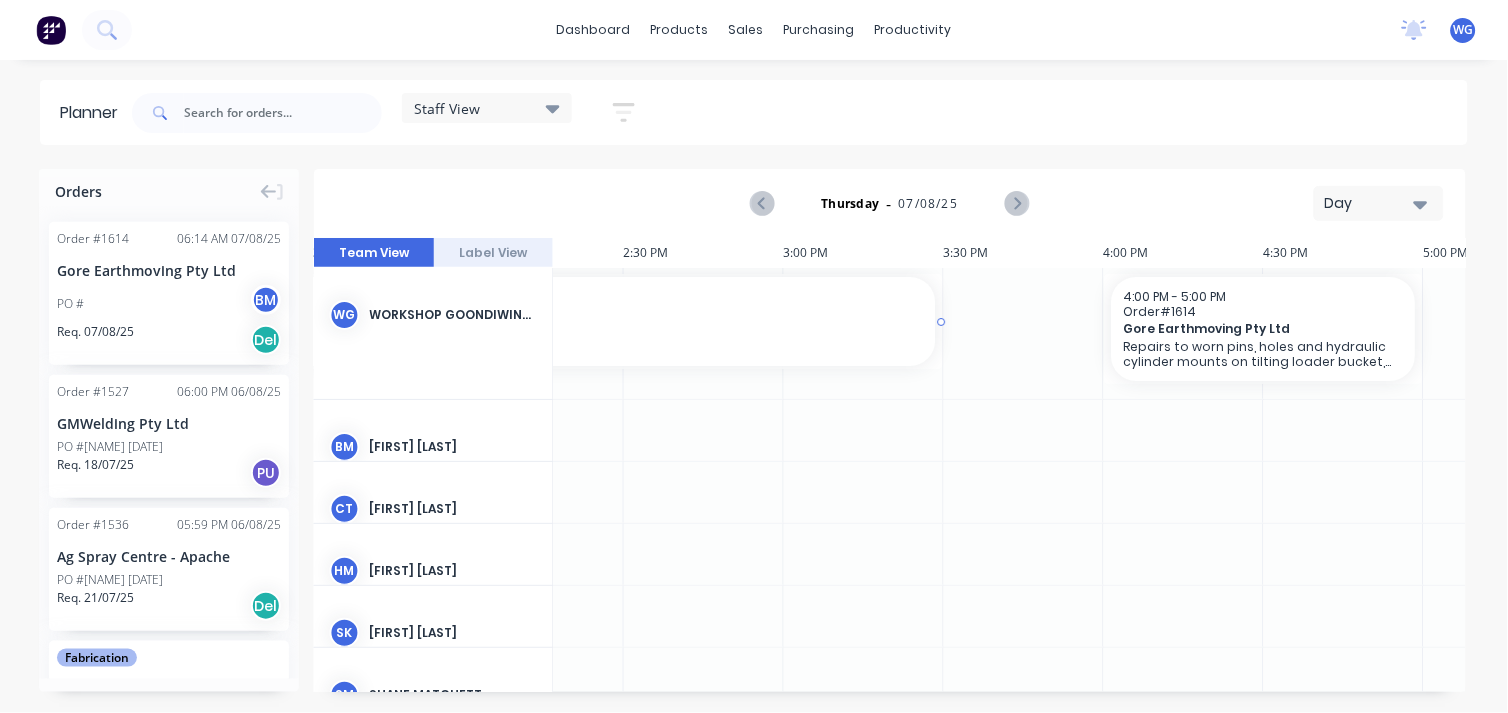 drag, startPoint x: 871, startPoint y: 327, endPoint x: 1120, endPoint y: 328, distance: 249.00201 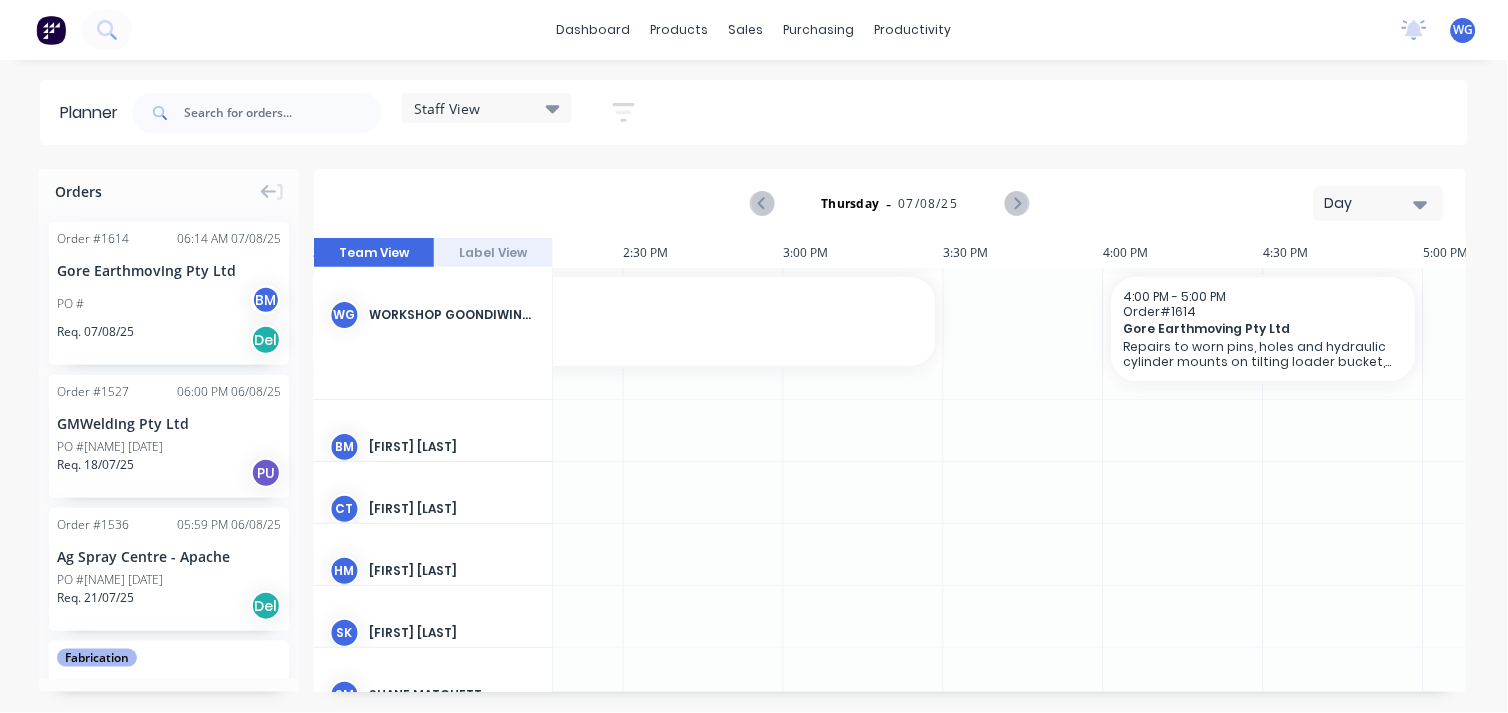 click at bounding box center (1024, 333) 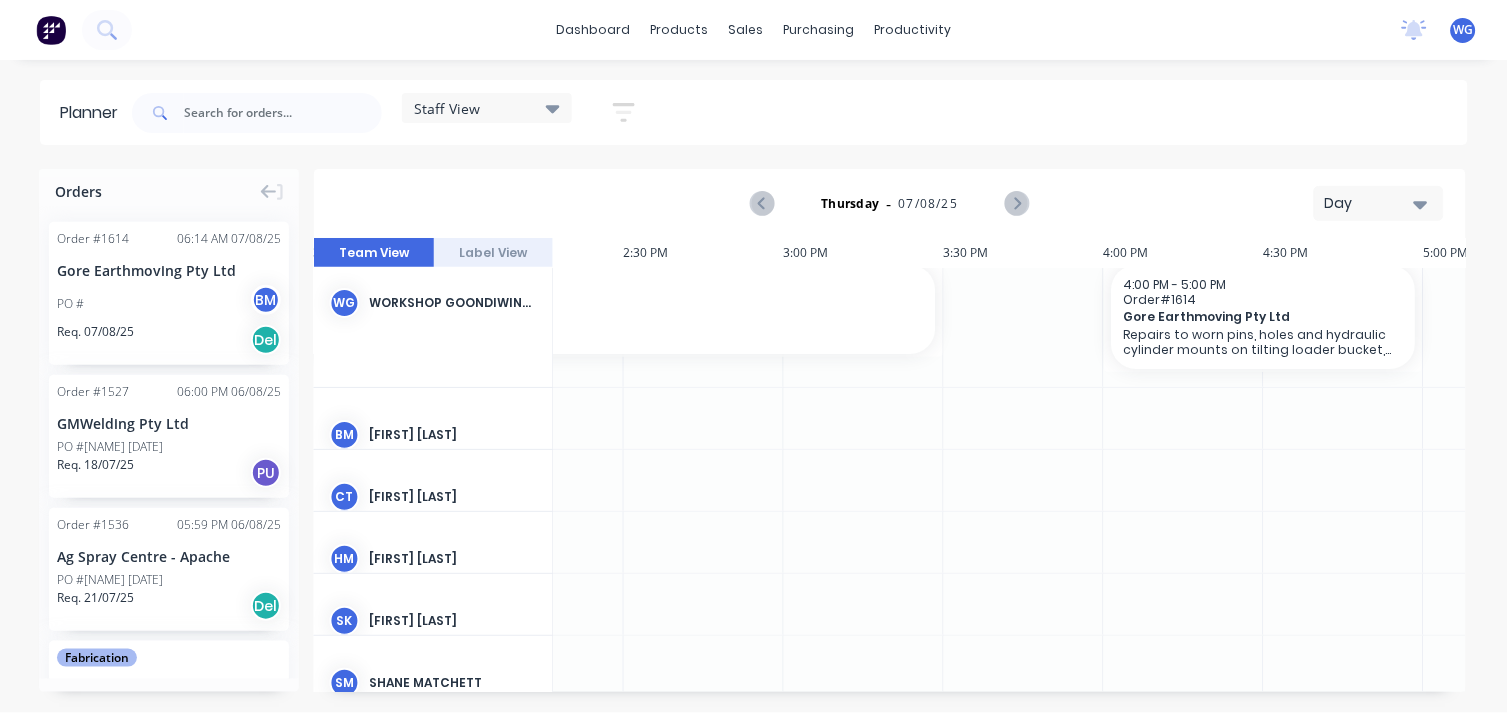 scroll, scrollTop: 0, scrollLeft: 2650, axis: horizontal 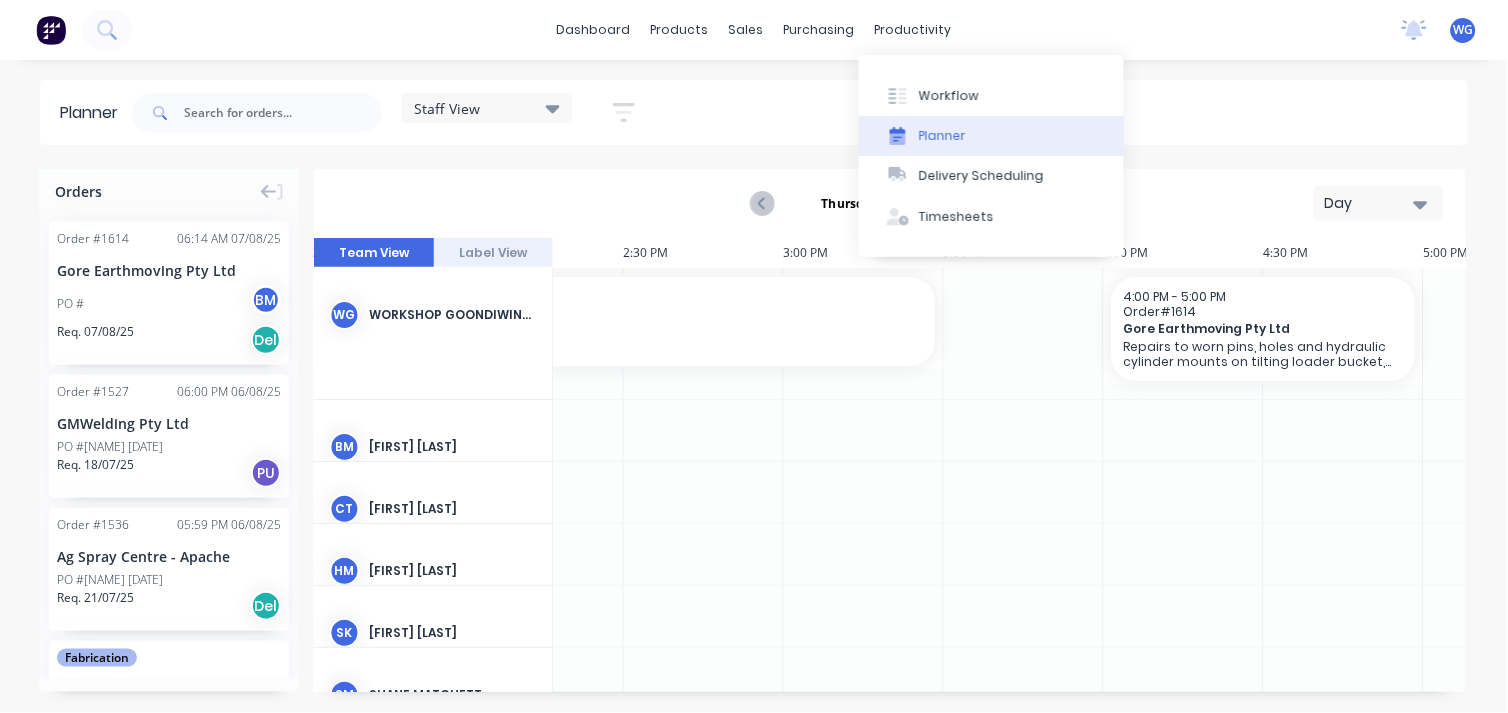 click on "Planner" at bounding box center (942, 136) 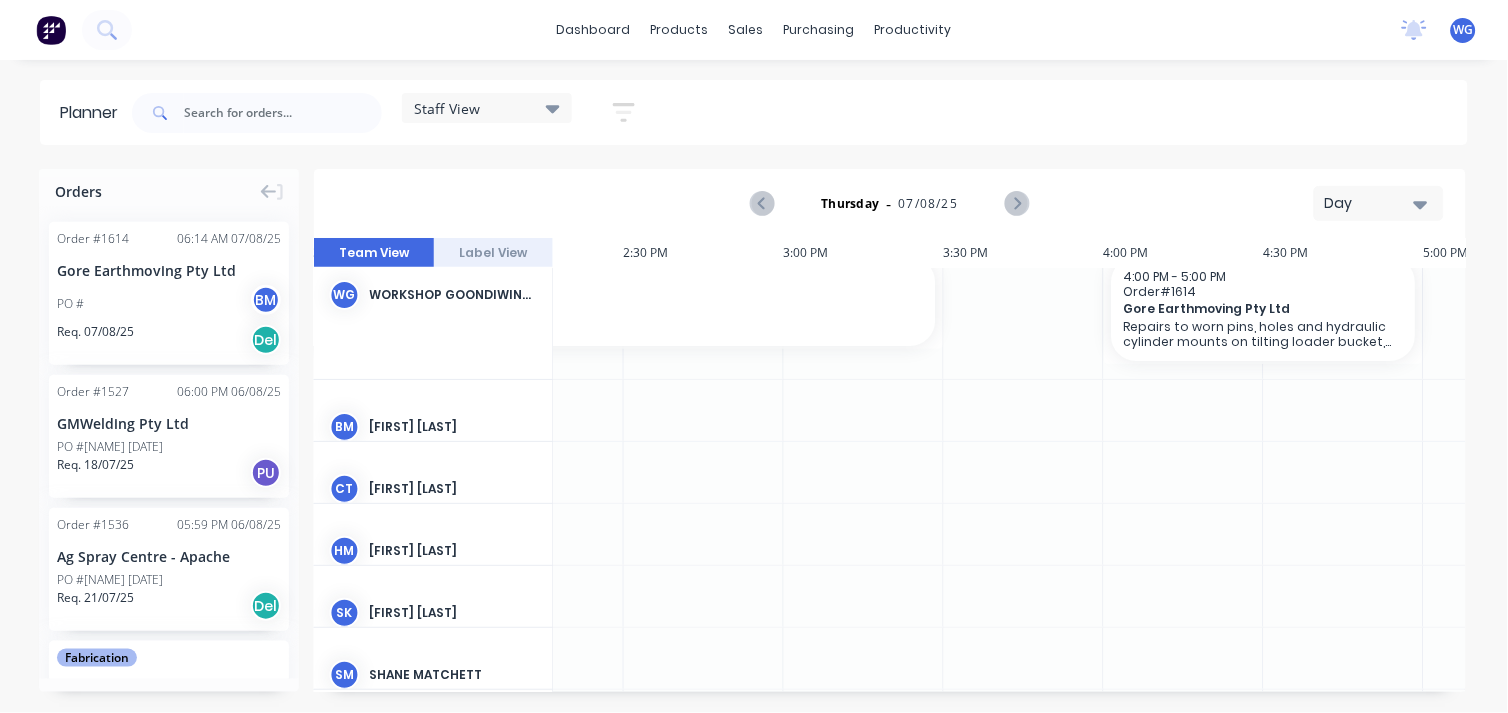 scroll, scrollTop: 0, scrollLeft: 2650, axis: horizontal 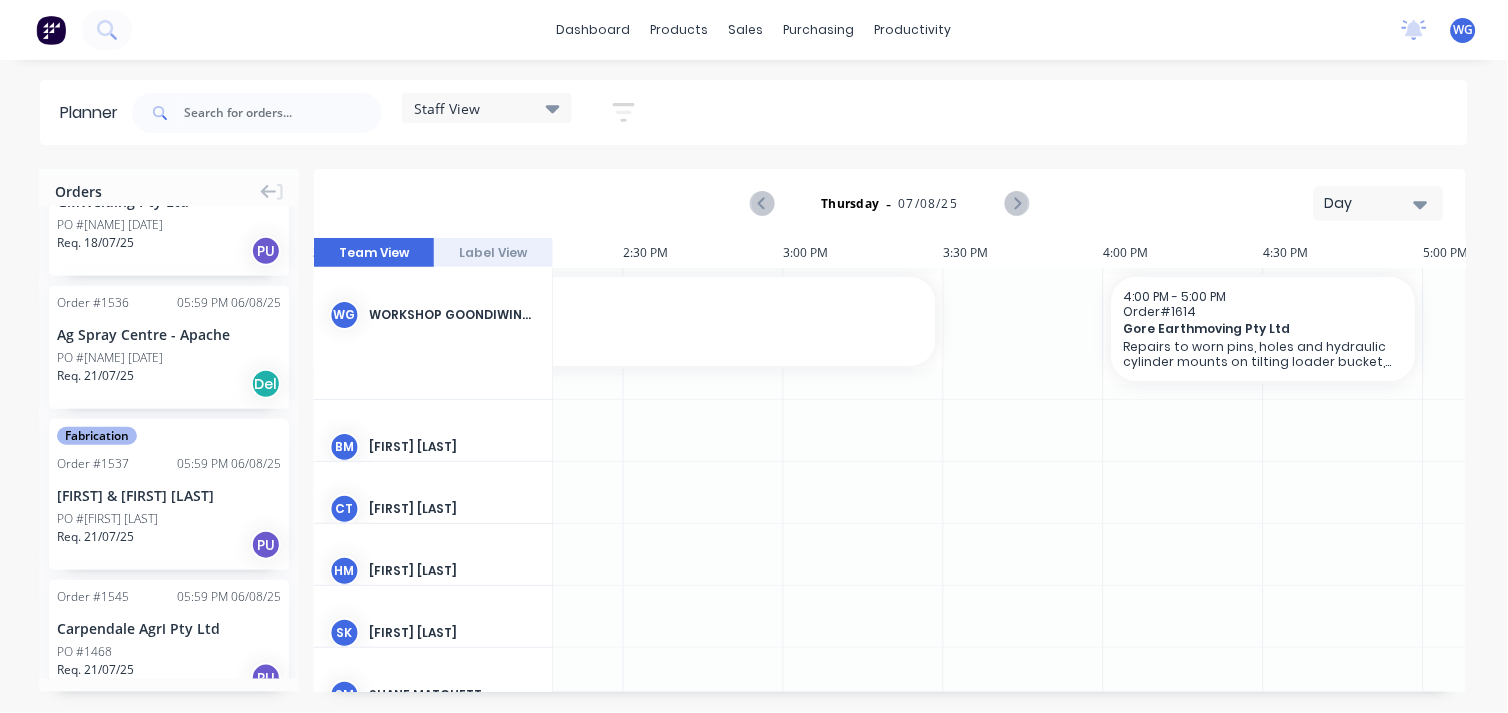 click on "Team View" at bounding box center (374, 253) 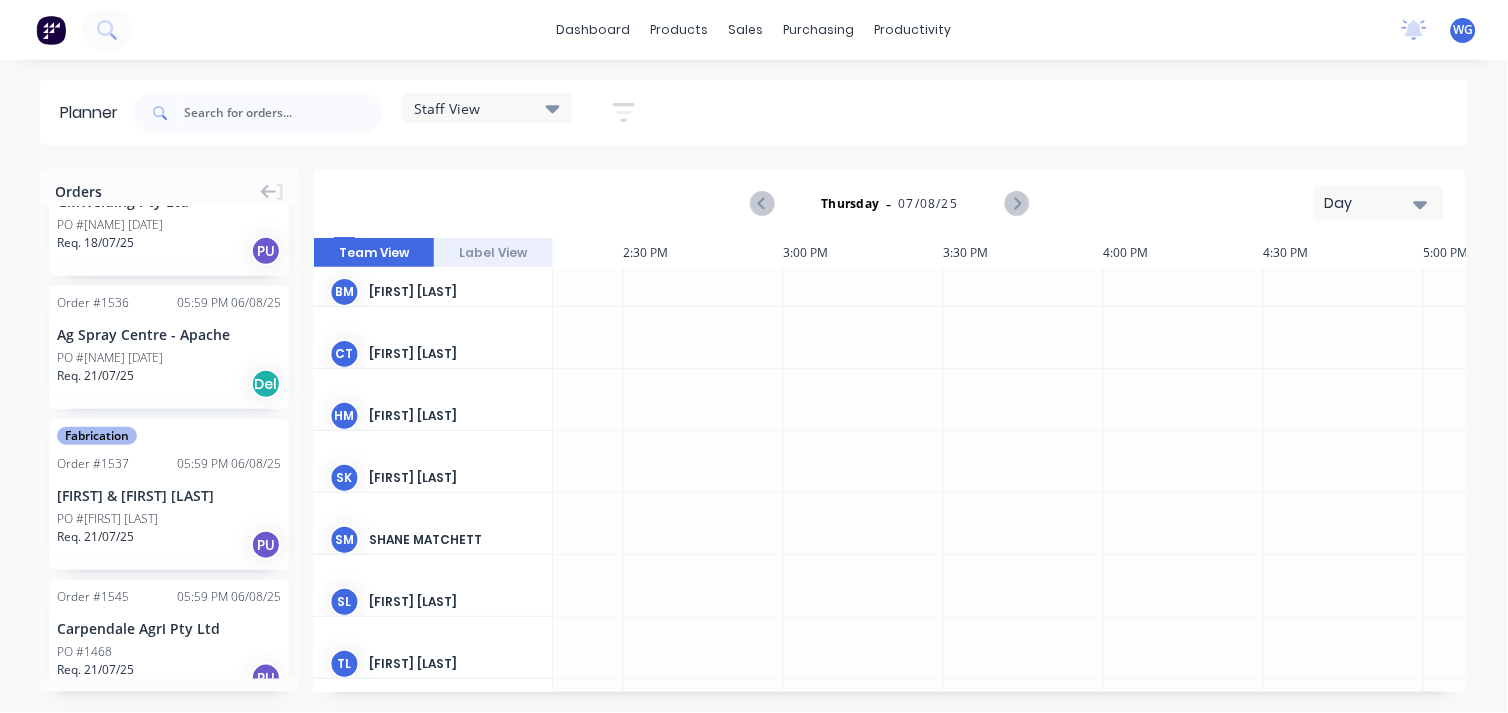 scroll, scrollTop: 0, scrollLeft: 2650, axis: horizontal 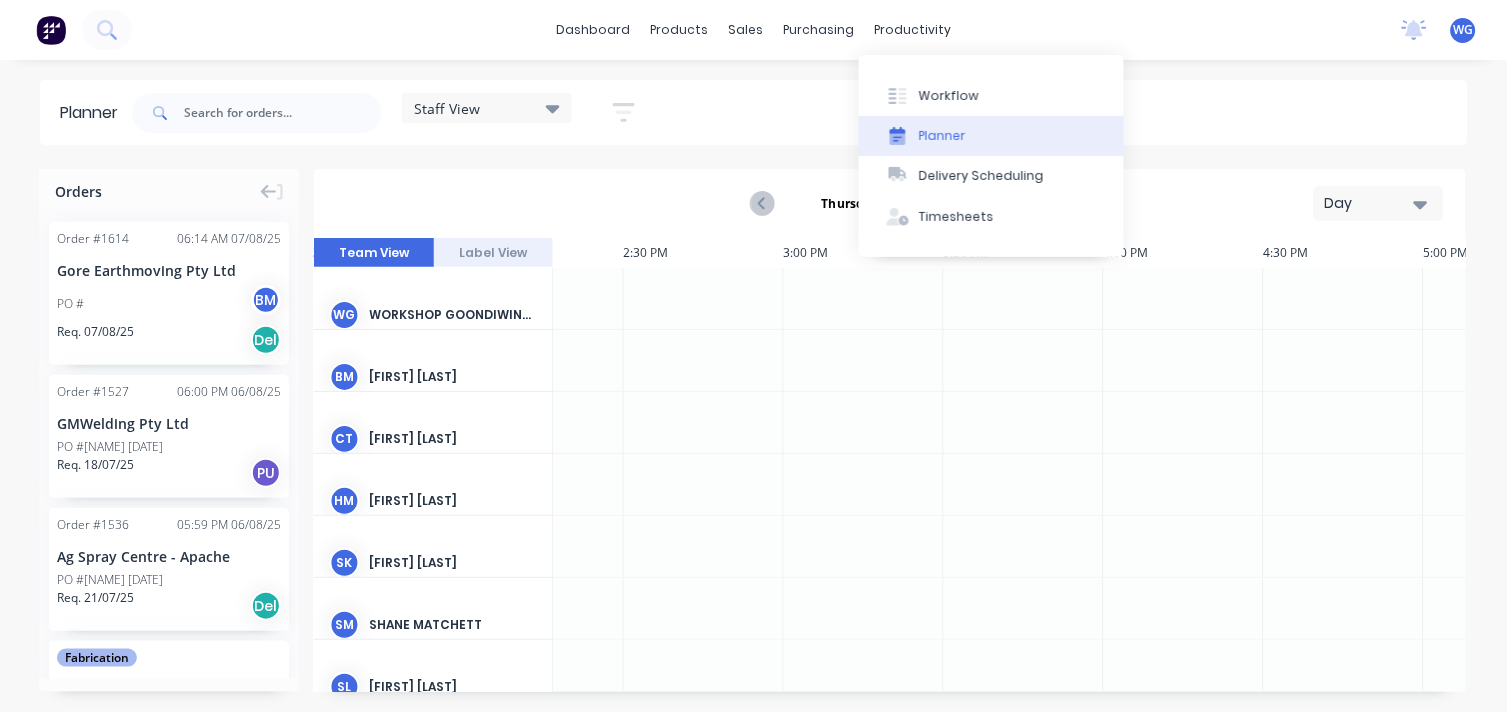 click at bounding box center [898, 136] 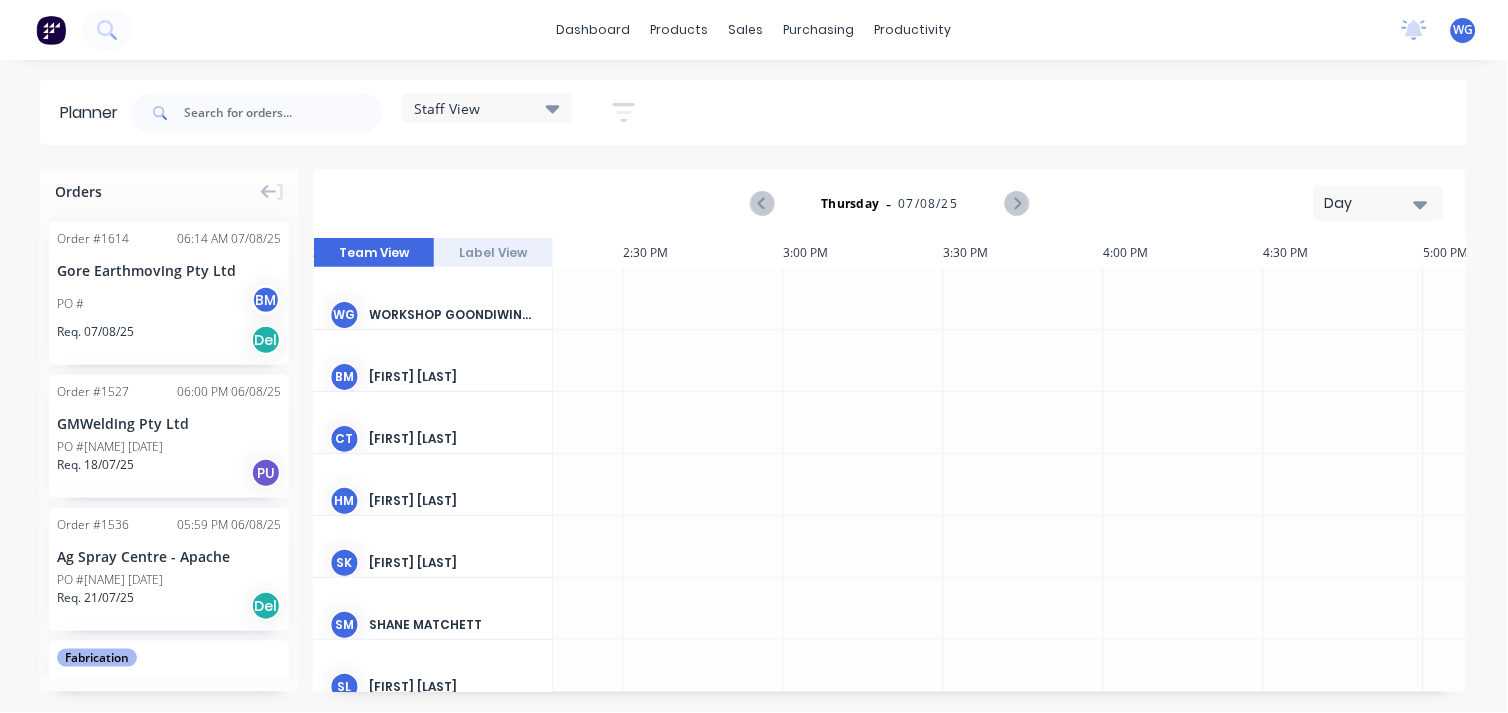 click on "Orders" at bounding box center (169, 187) 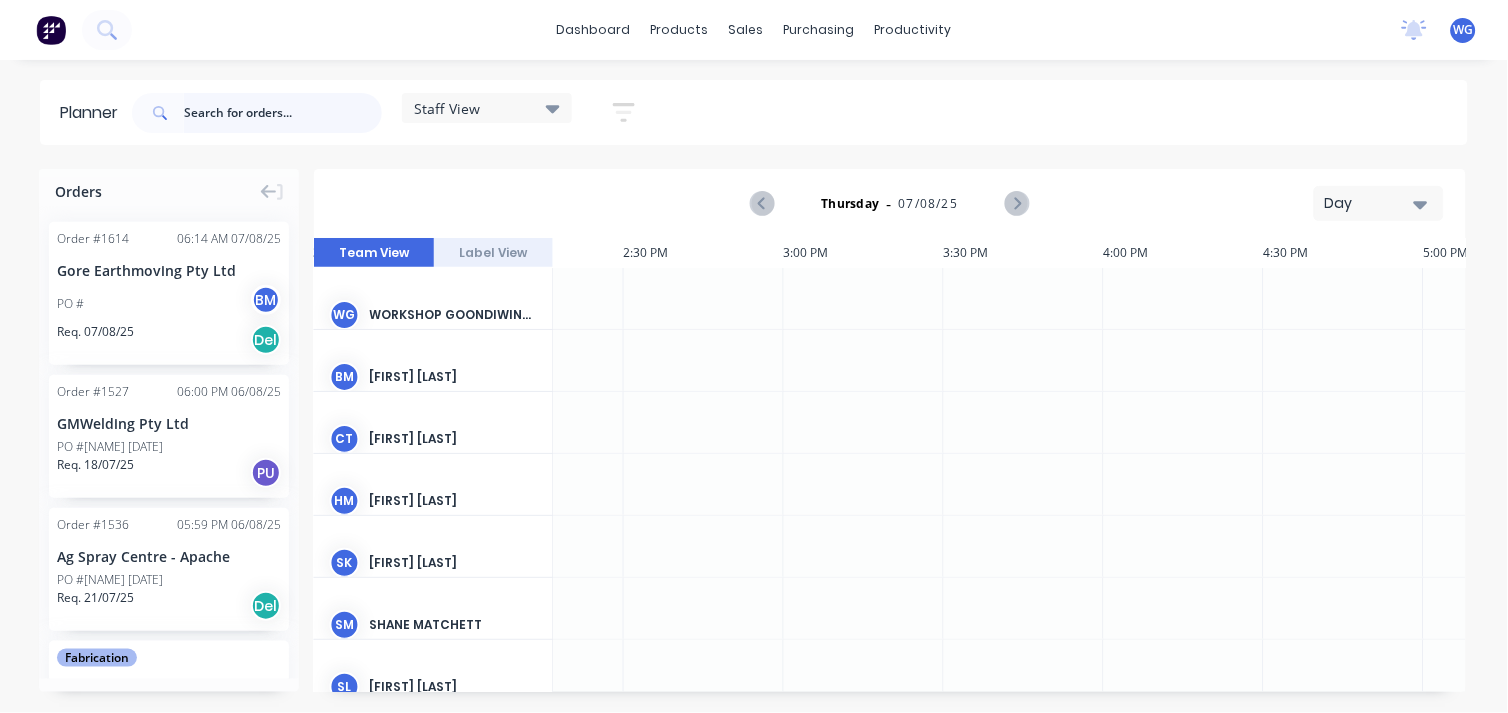 click at bounding box center (283, 113) 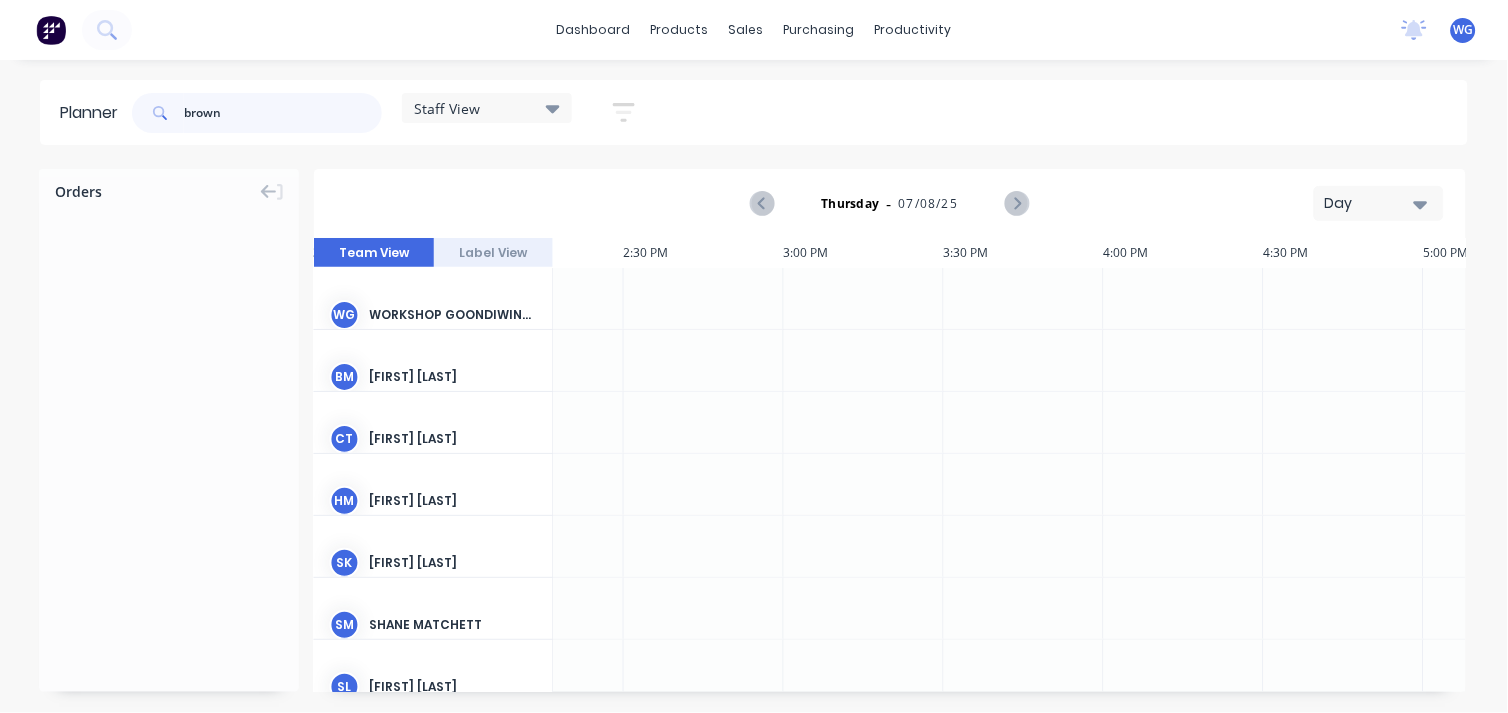 type on "brown" 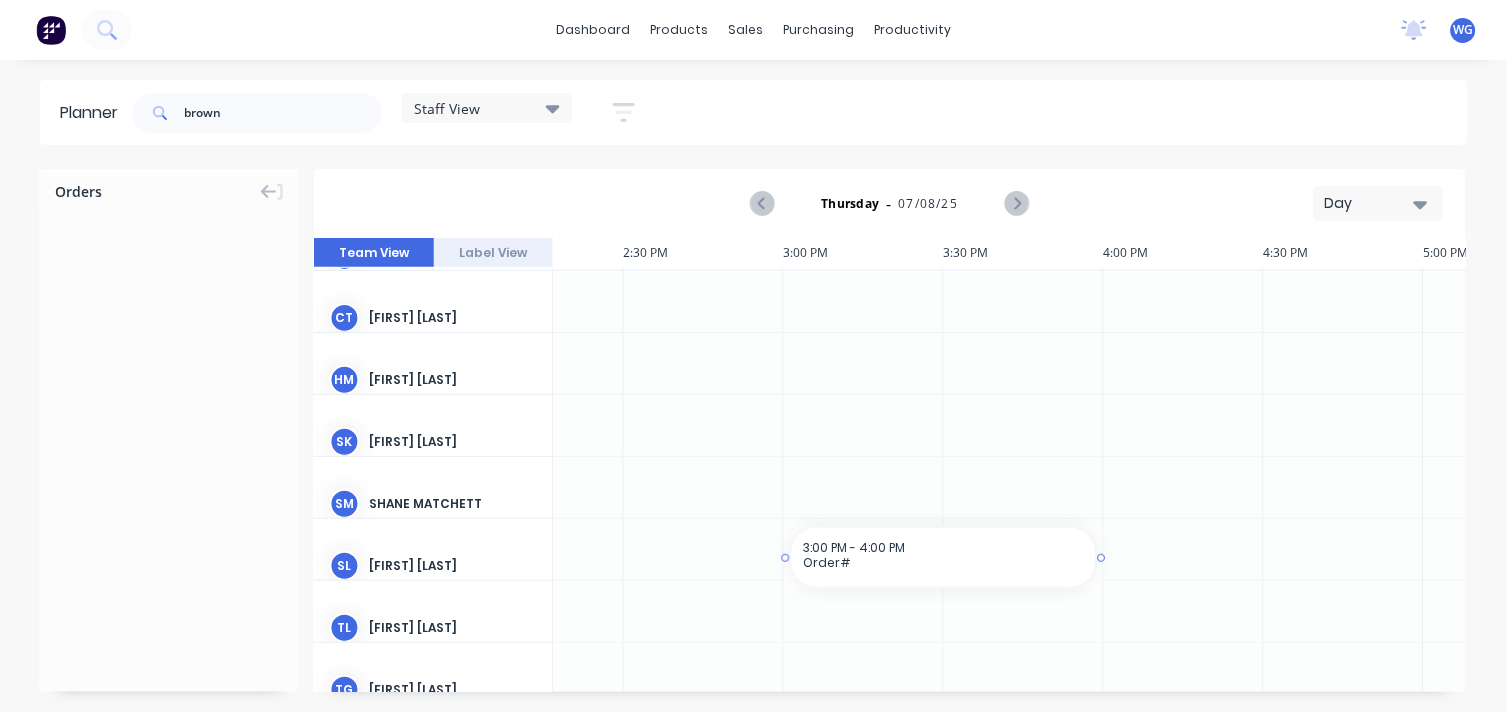scroll, scrollTop: 156, scrollLeft: 2650, axis: both 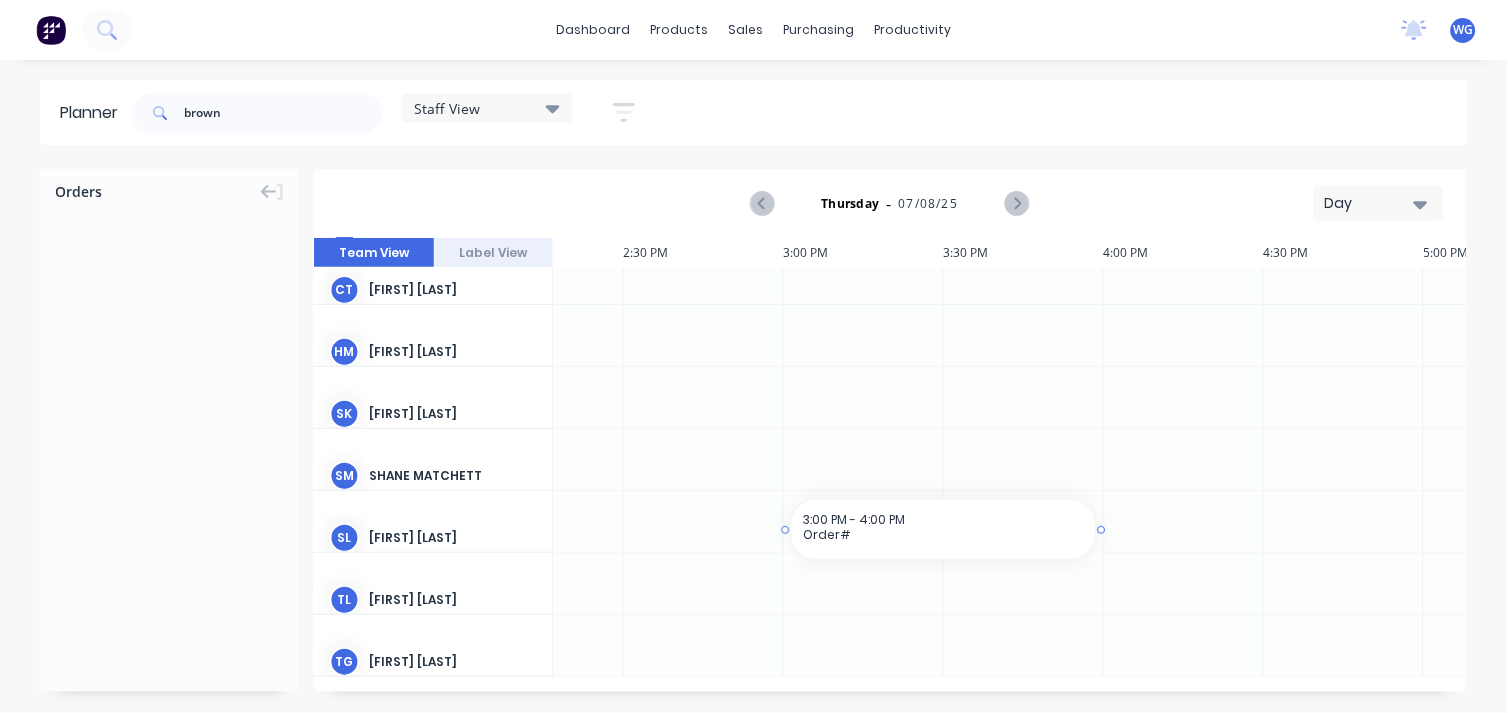 drag, startPoint x: 1076, startPoint y: 684, endPoint x: 978, endPoint y: 430, distance: 272.24988 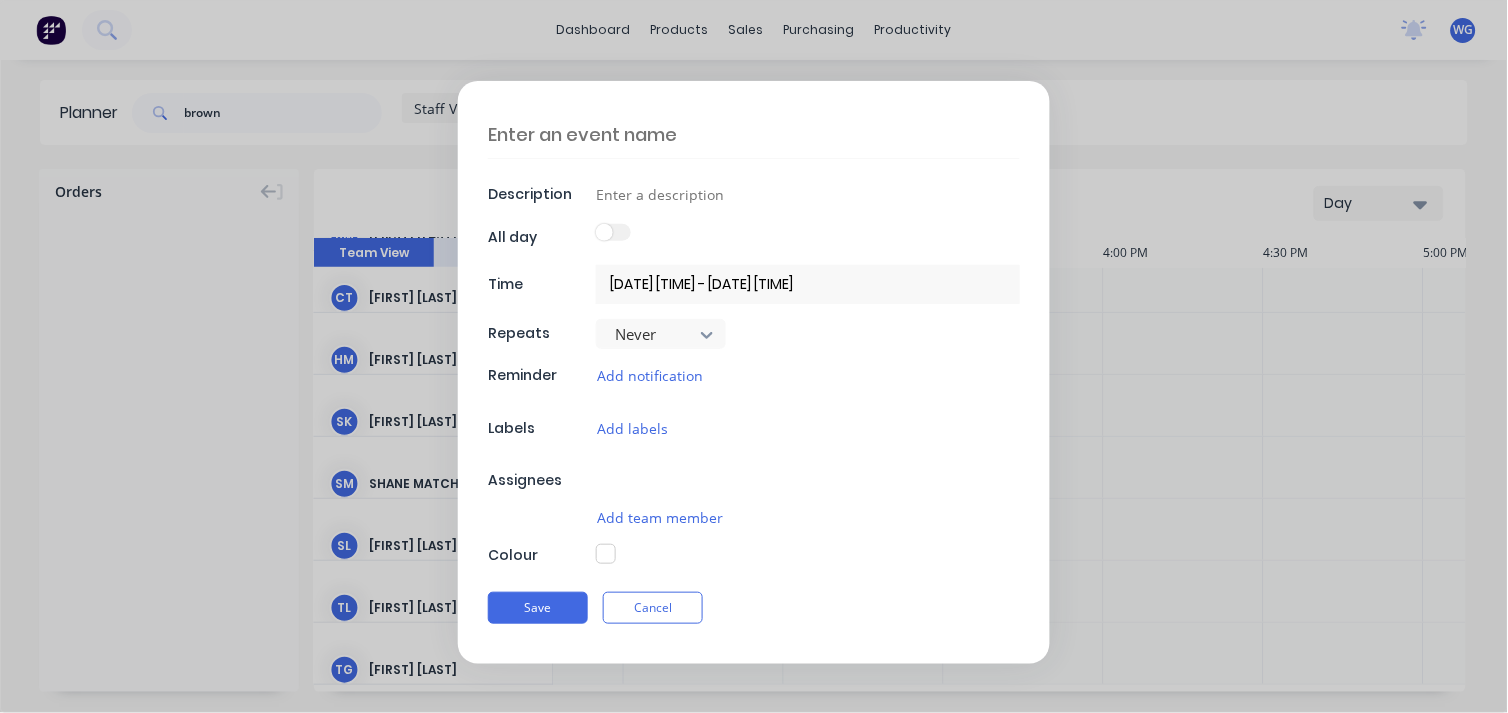type on "x" 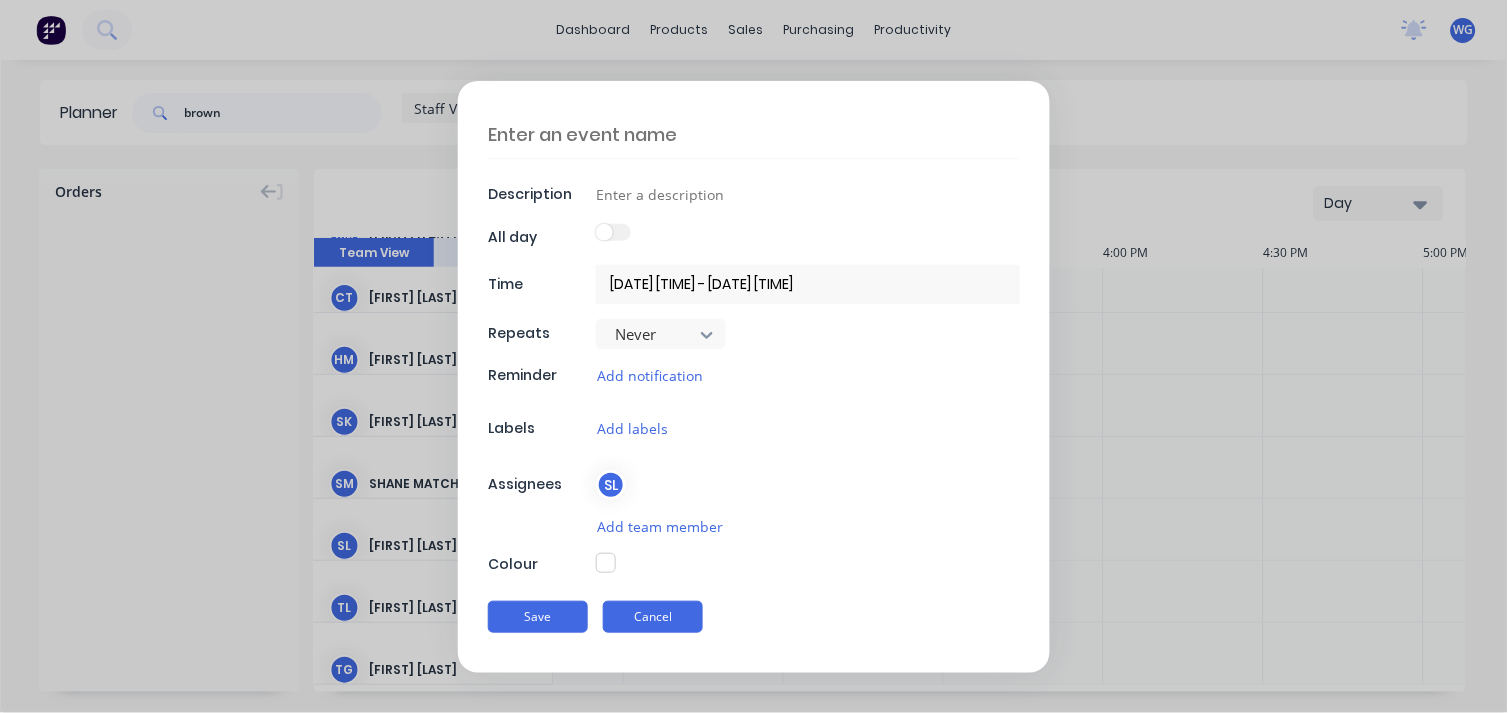 click on "Cancel" at bounding box center (653, 617) 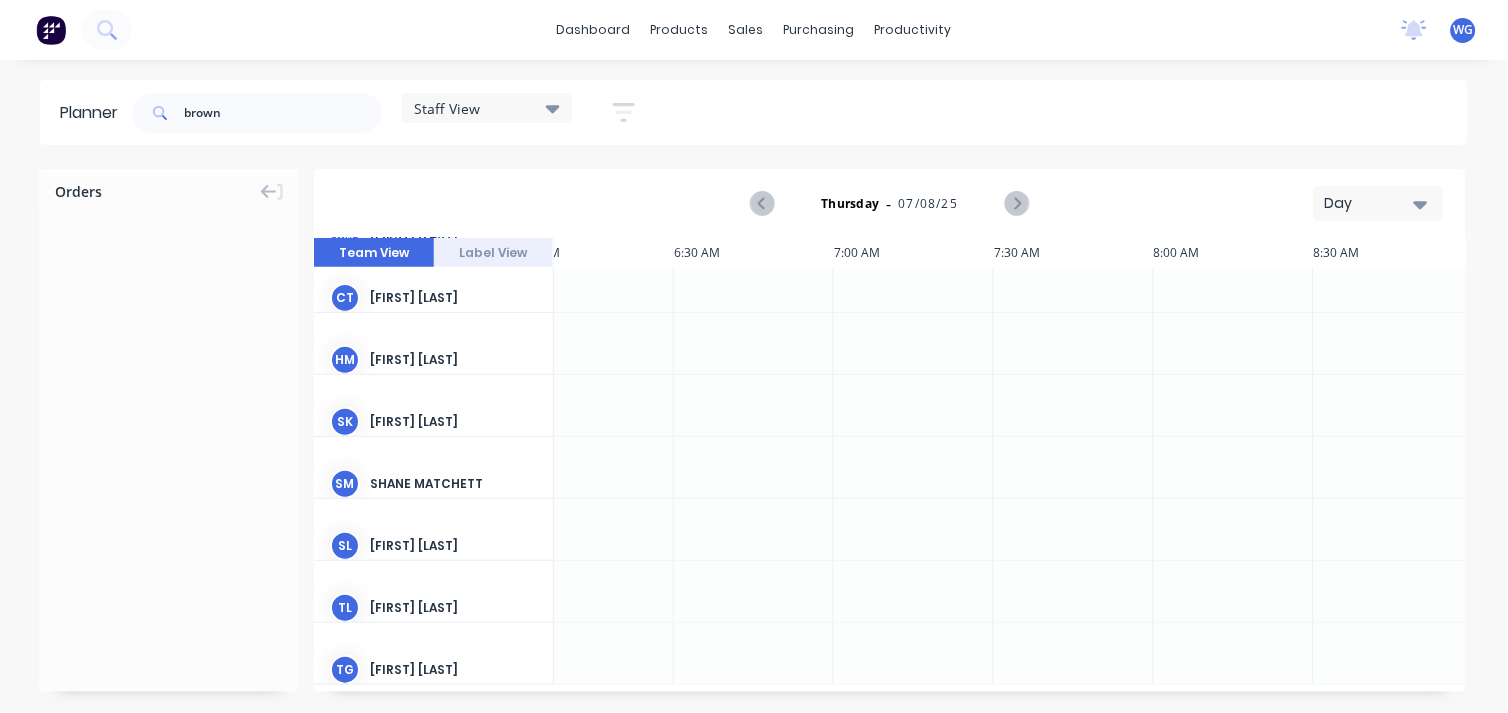 scroll, scrollTop: 141, scrollLeft: 0, axis: vertical 